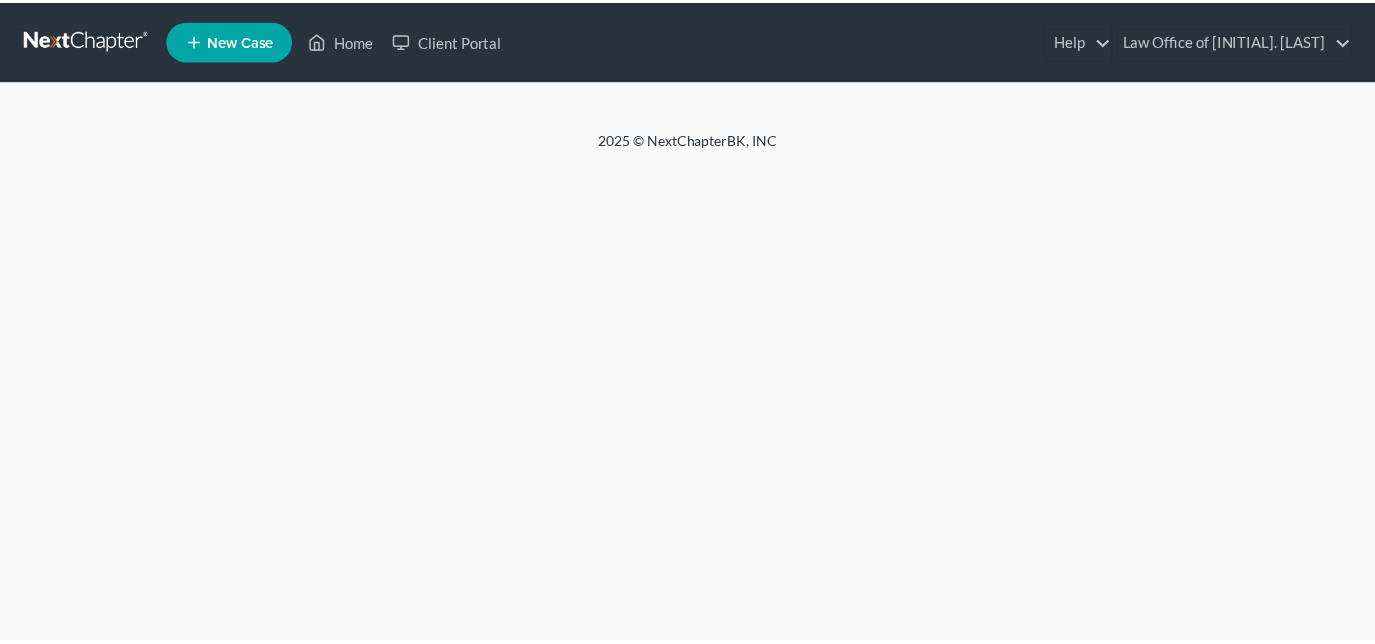 scroll, scrollTop: 0, scrollLeft: 0, axis: both 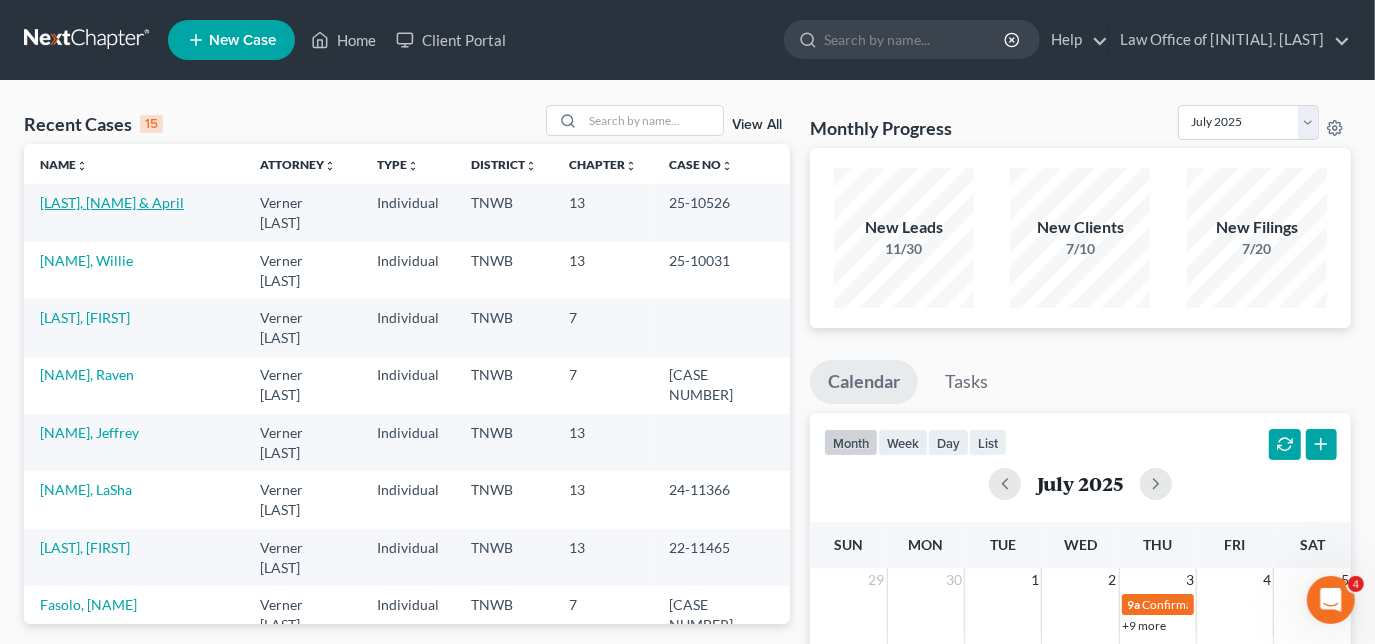 click on "[LAST], [NAME] & April" at bounding box center [112, 202] 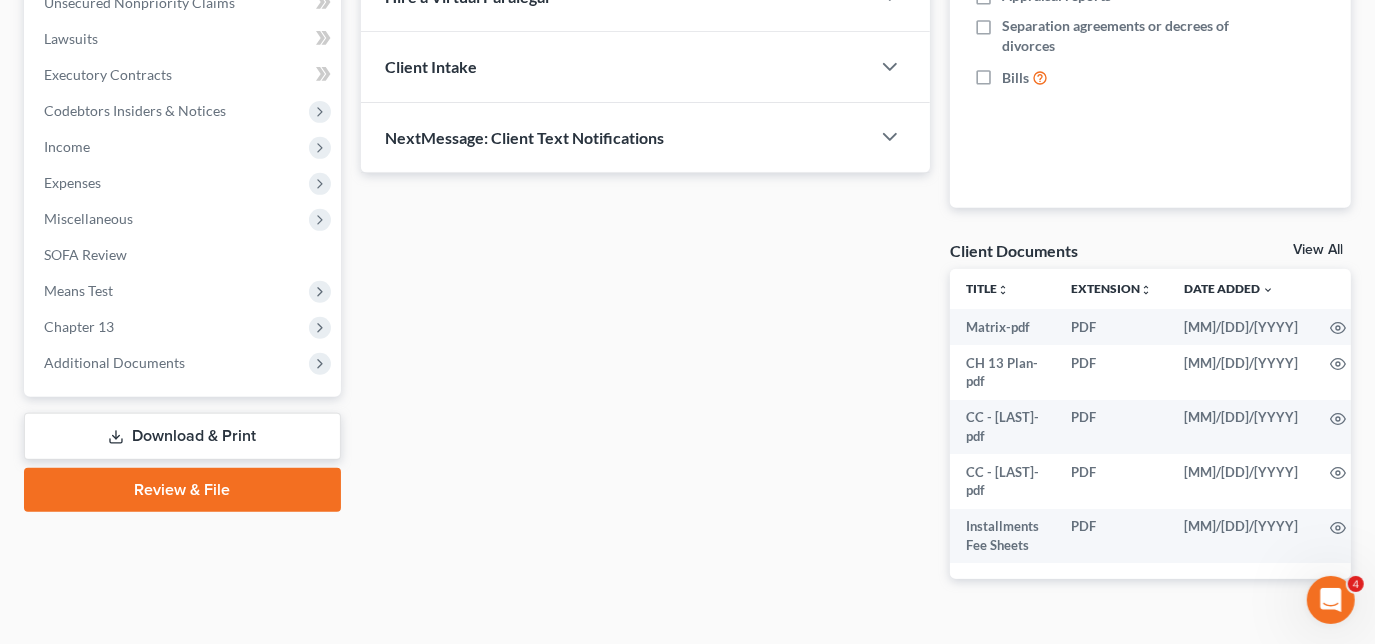 scroll, scrollTop: 516, scrollLeft: 0, axis: vertical 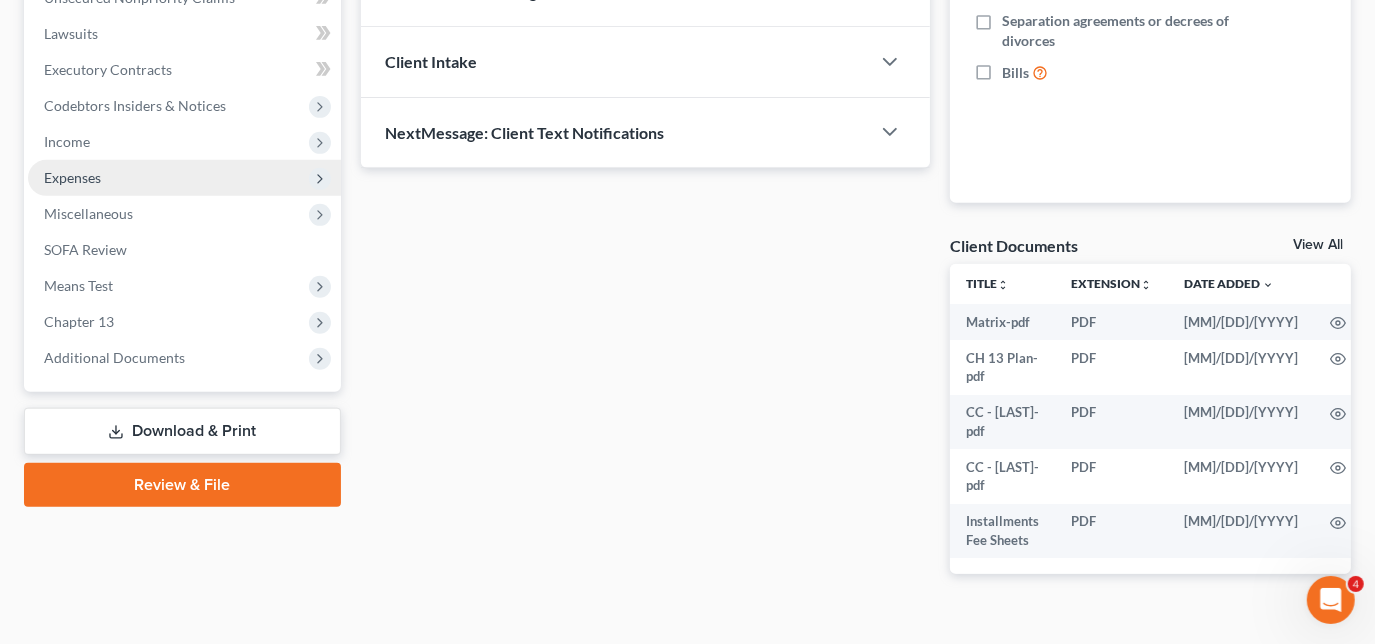 click on "Expenses" at bounding box center (184, 178) 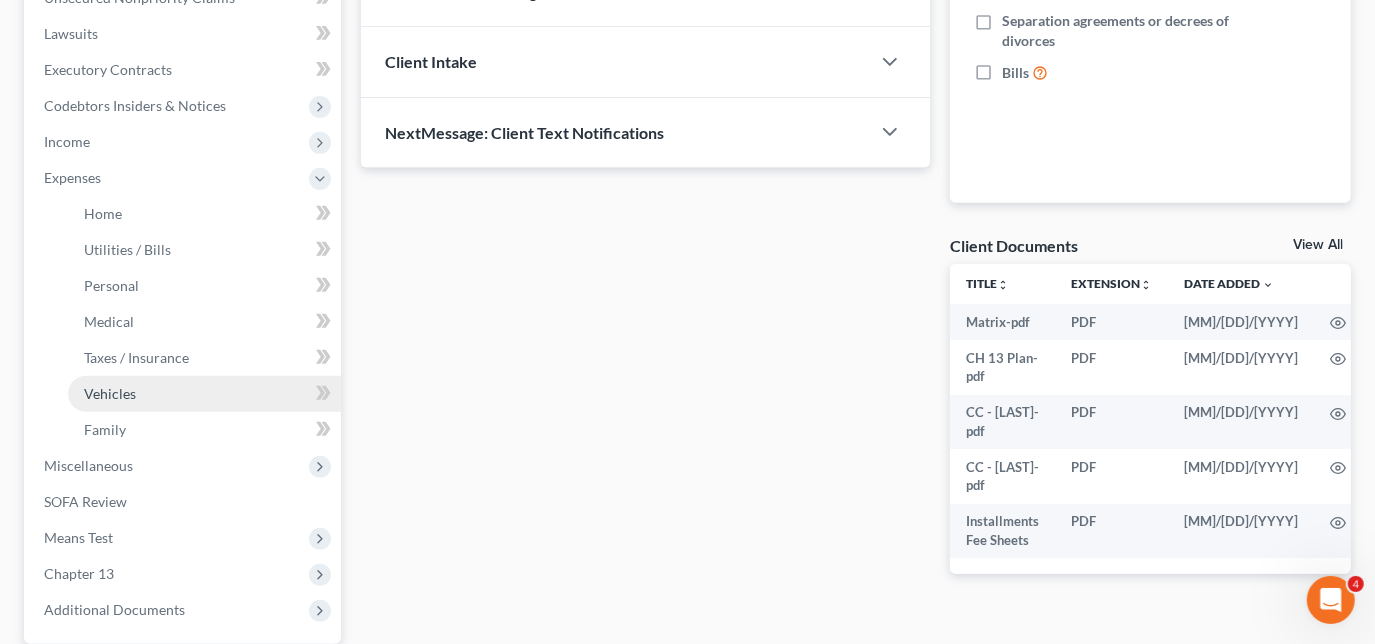 click on "Vehicles" at bounding box center (110, 393) 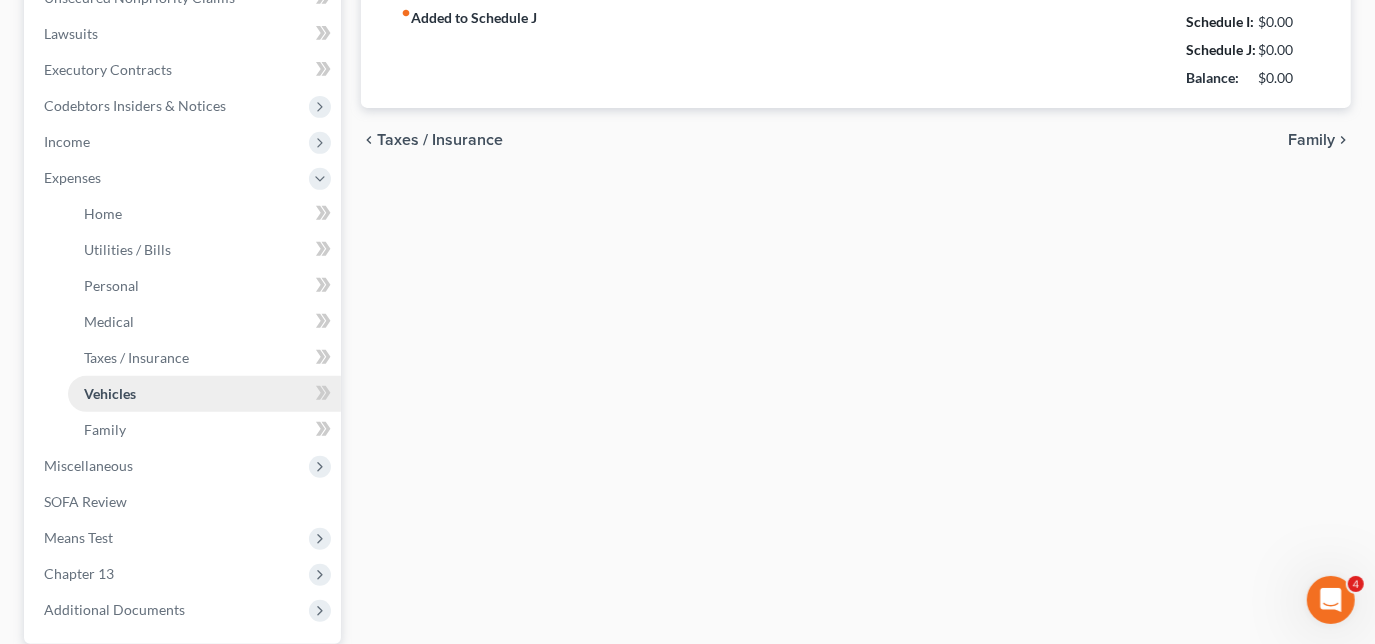 type on "391.00" 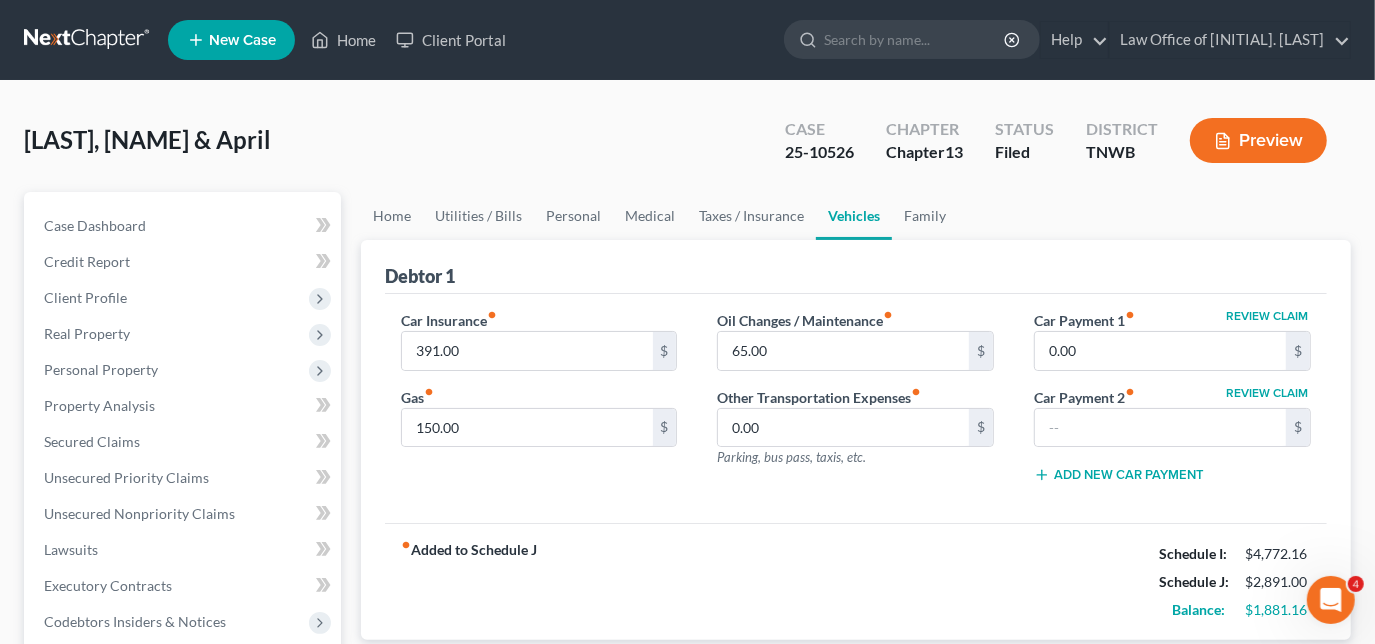 scroll, scrollTop: 0, scrollLeft: 0, axis: both 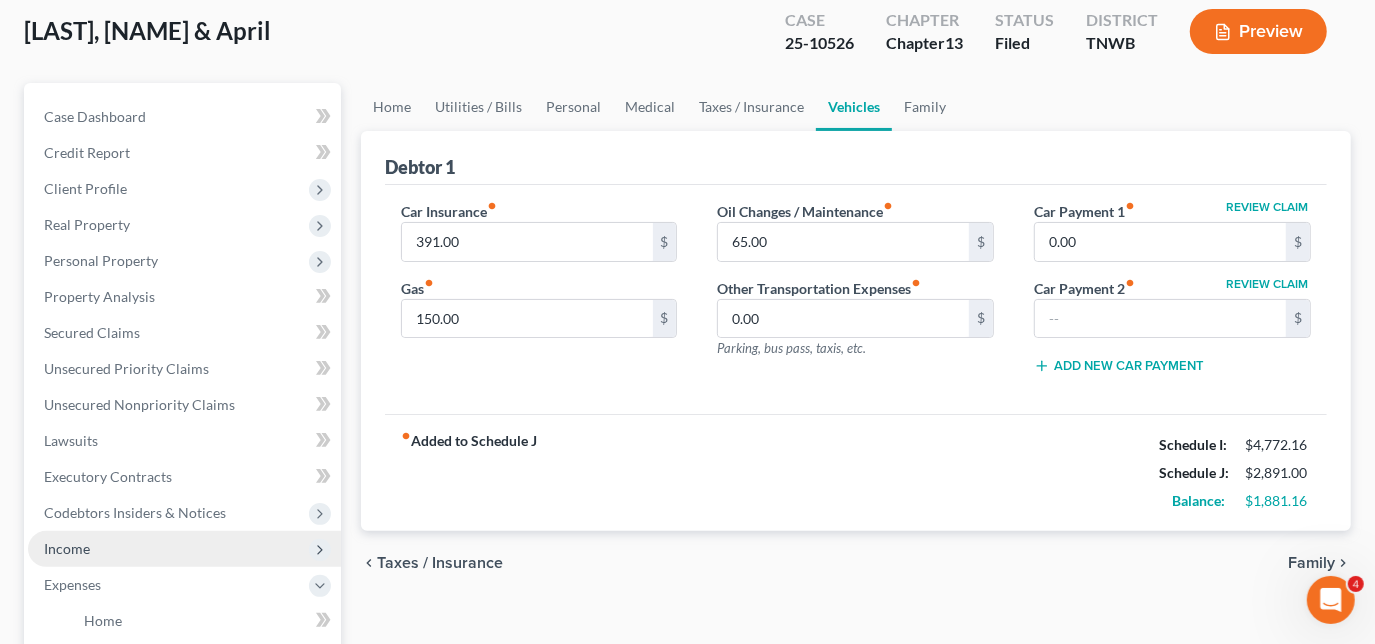 click on "Income" at bounding box center [184, 549] 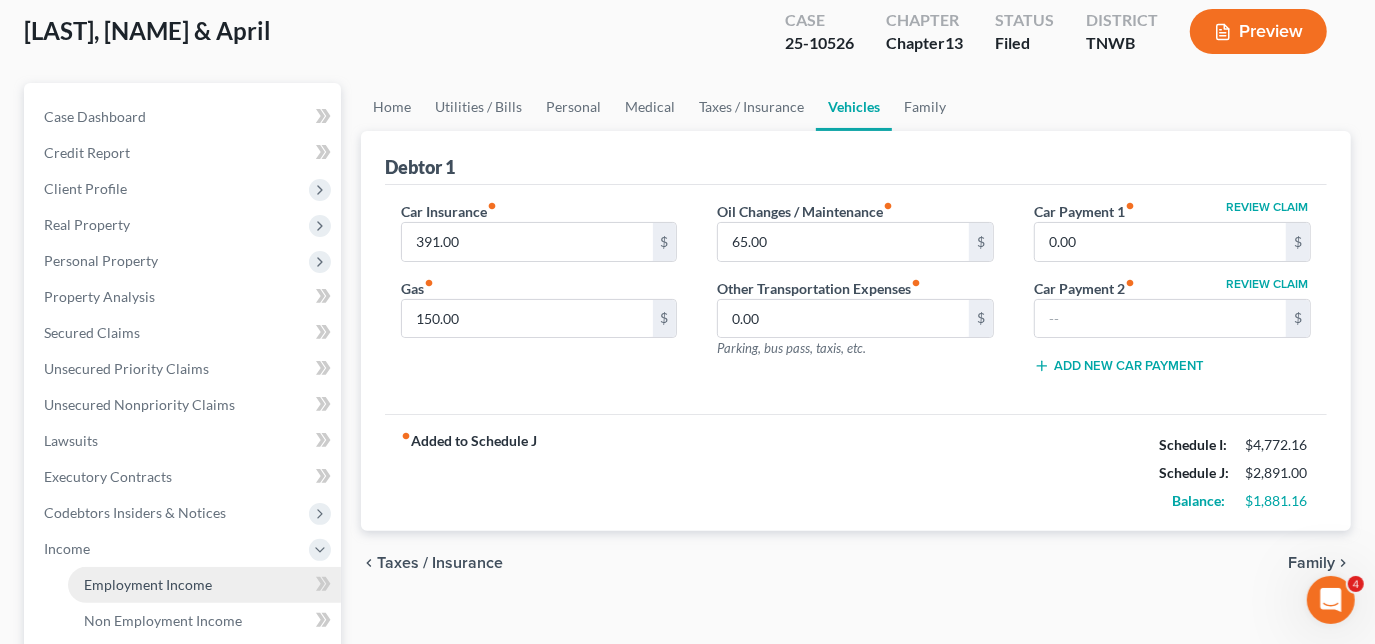 click on "Employment Income" at bounding box center (148, 584) 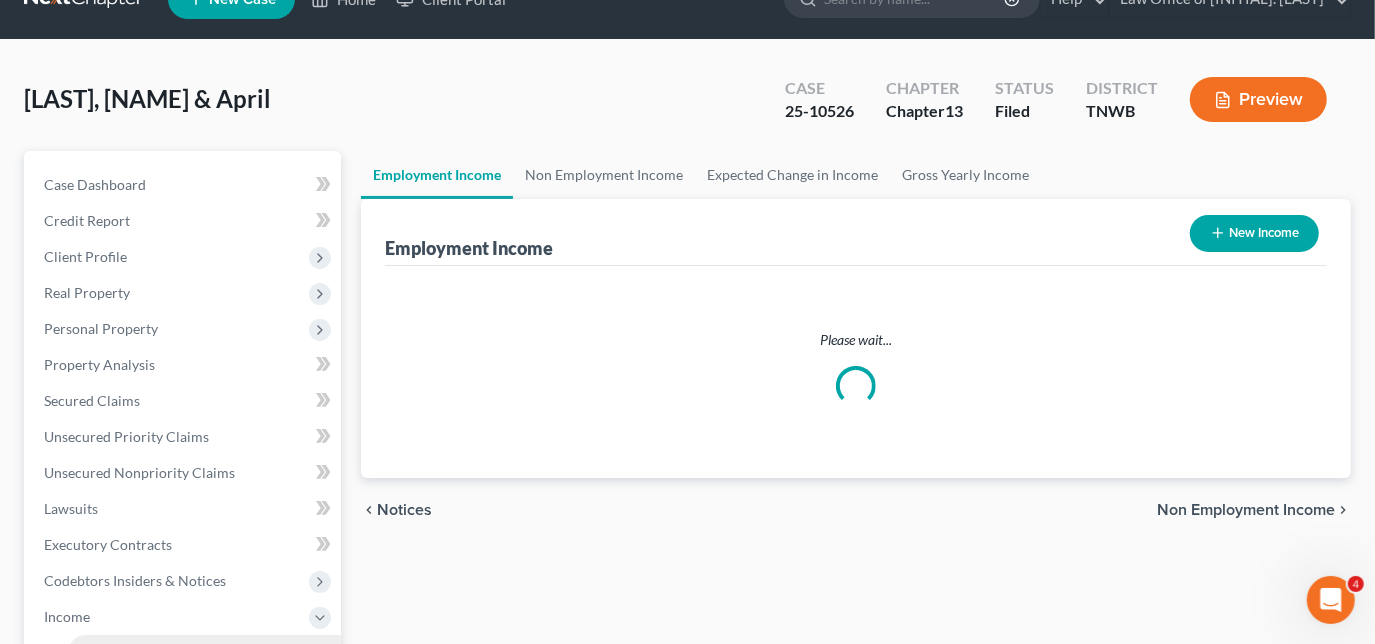 scroll, scrollTop: 0, scrollLeft: 0, axis: both 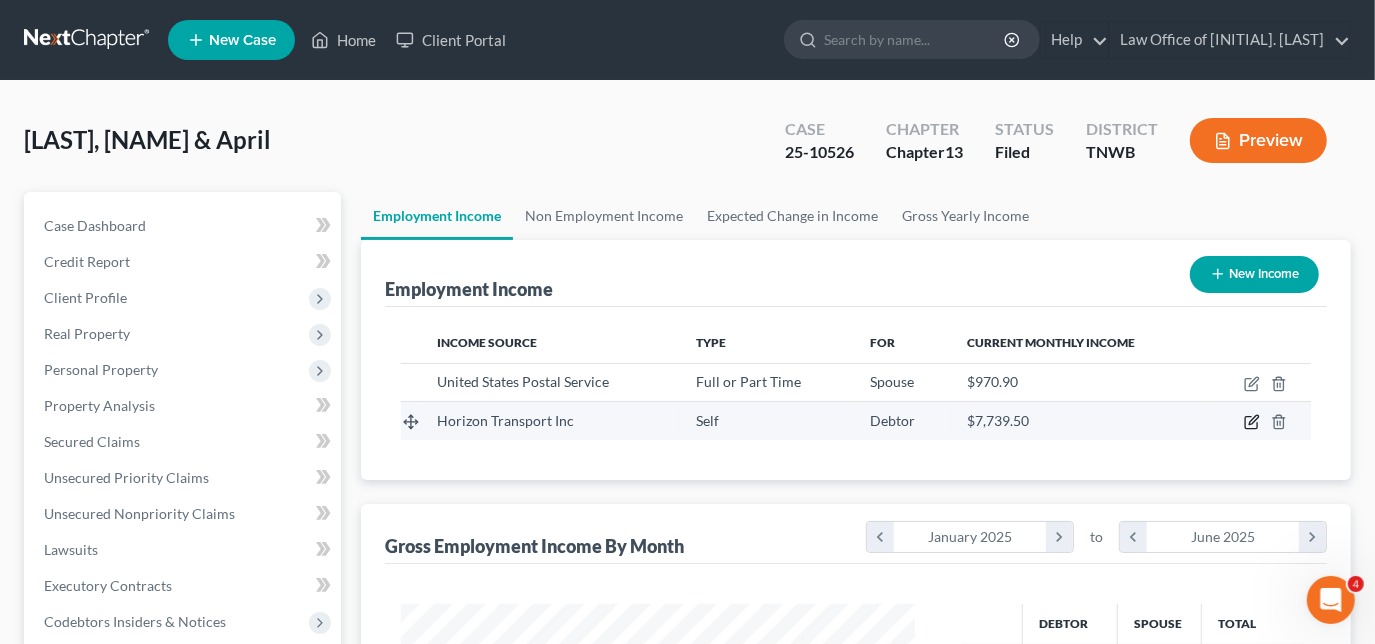 click 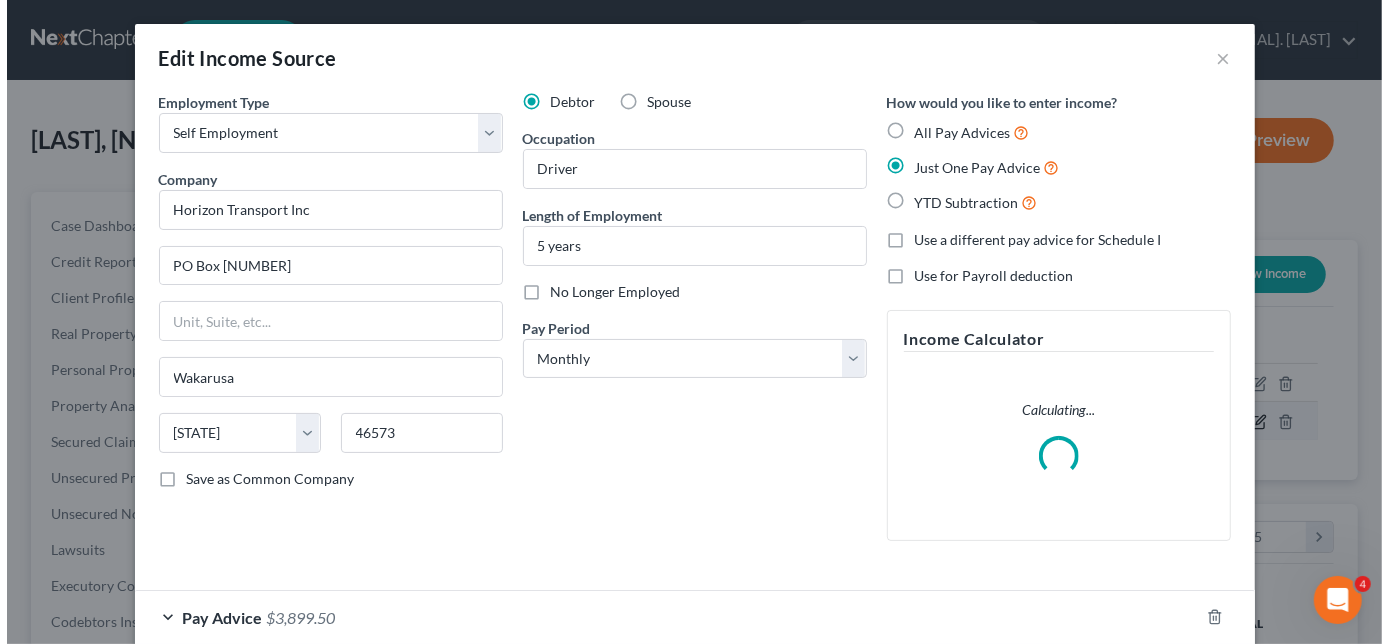 scroll, scrollTop: 999643, scrollLeft: 999439, axis: both 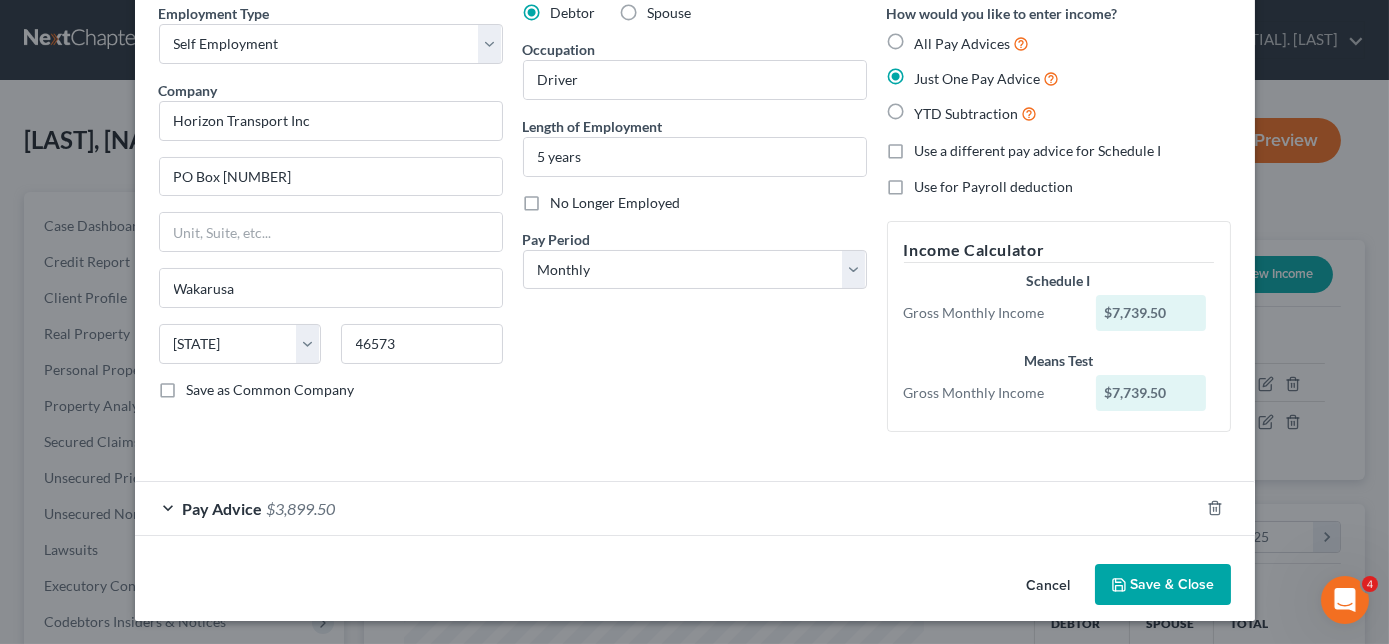 click on "Pay Advice $[NUMBER]" at bounding box center (667, 508) 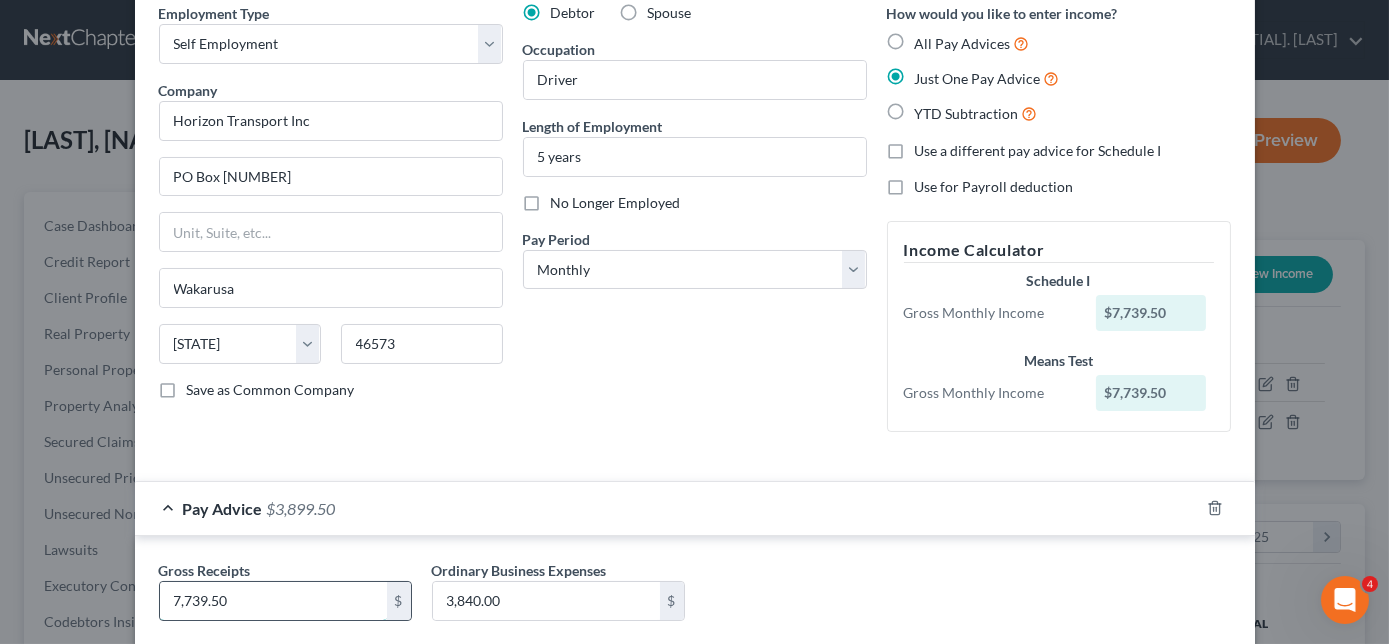 click on "7,739.50" at bounding box center (273, 601) 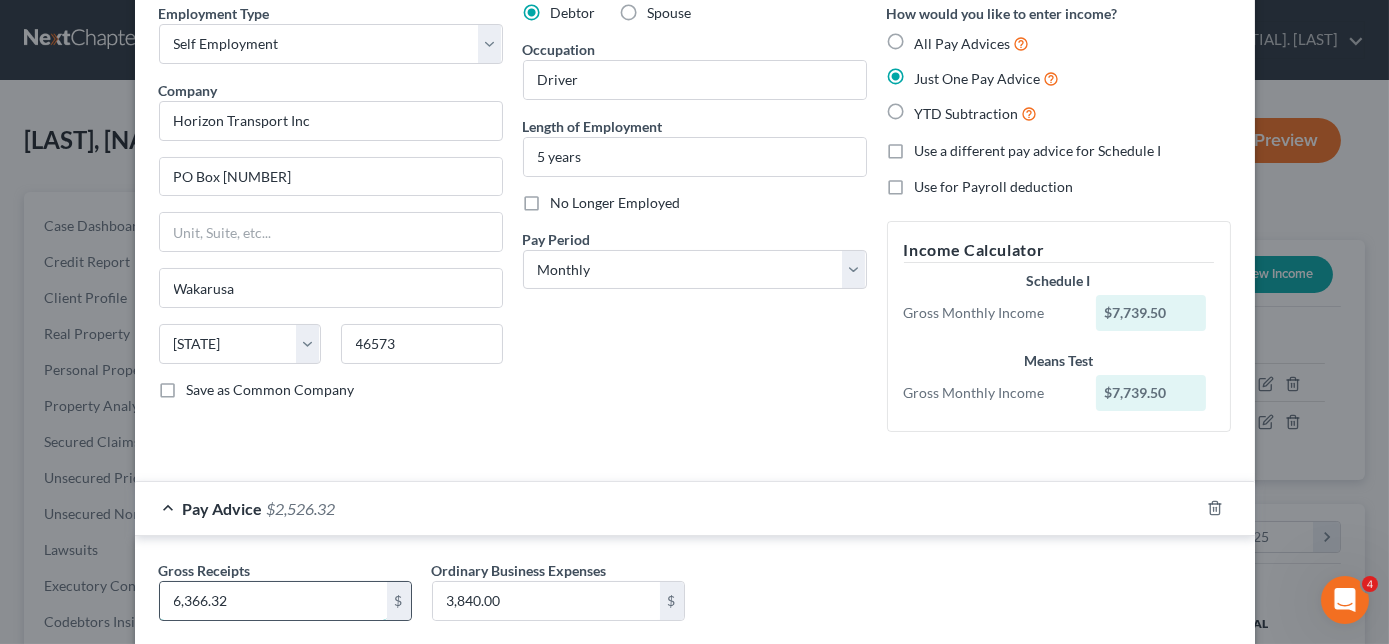 type on "6,366.32" 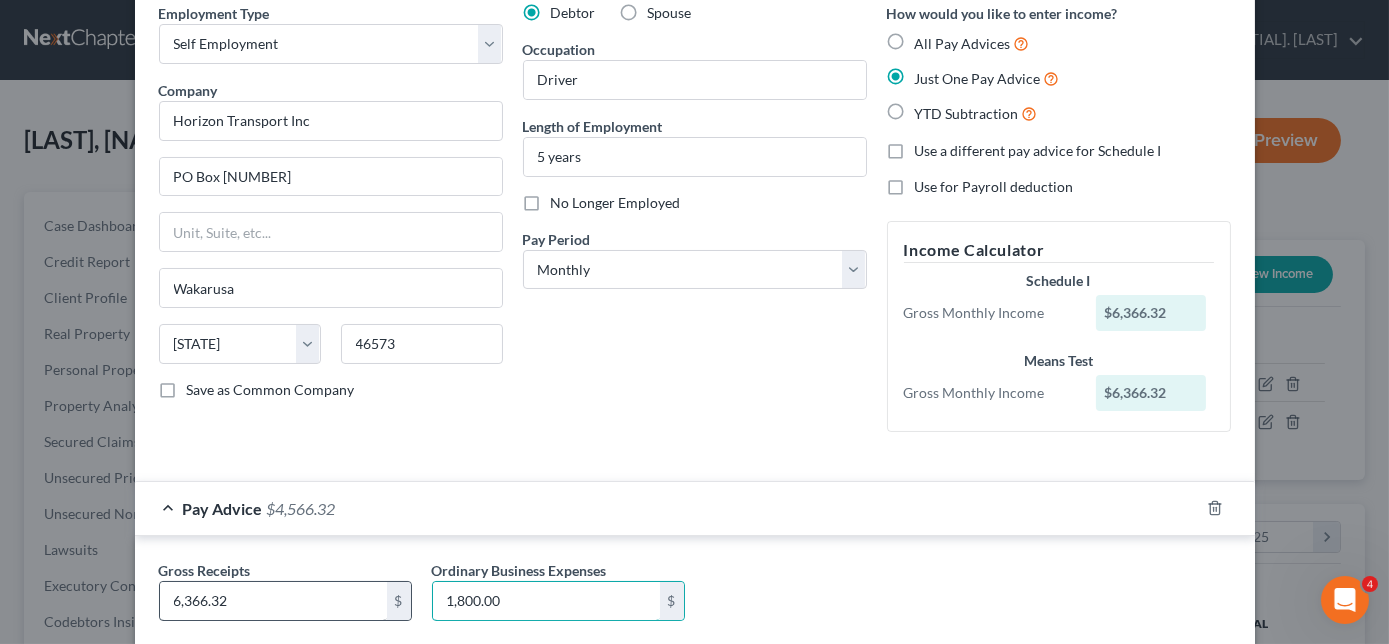 type on "1,800.00" 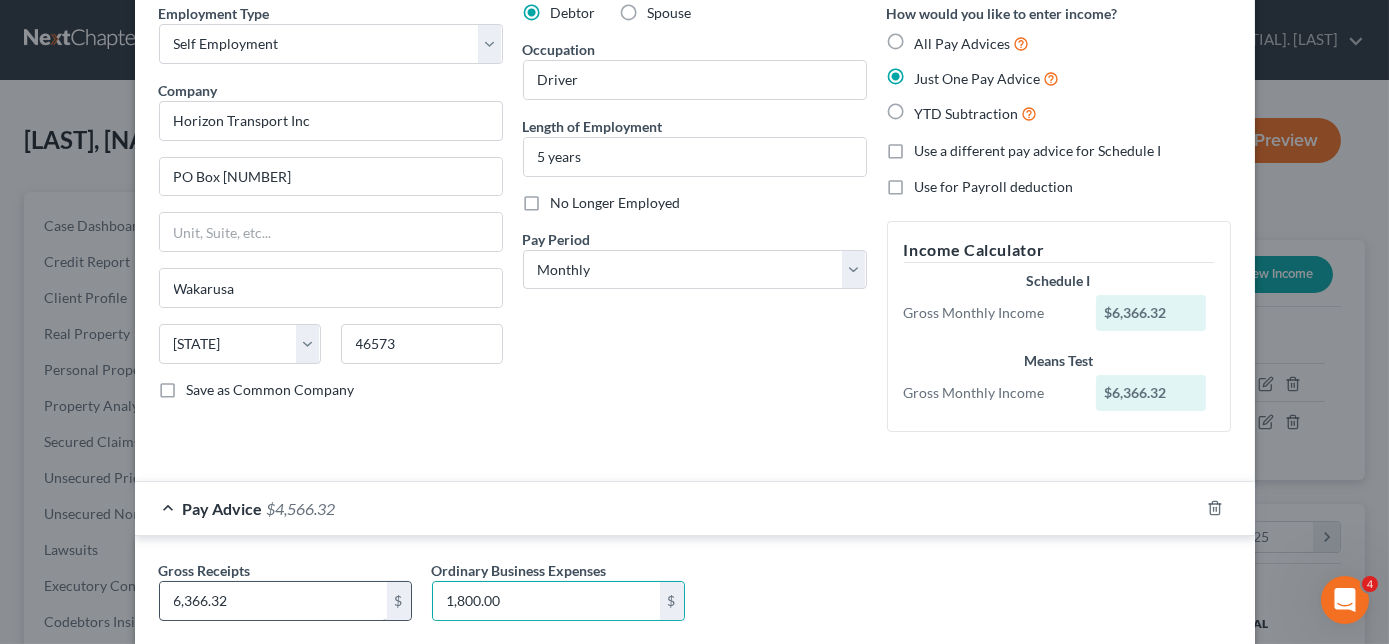 type 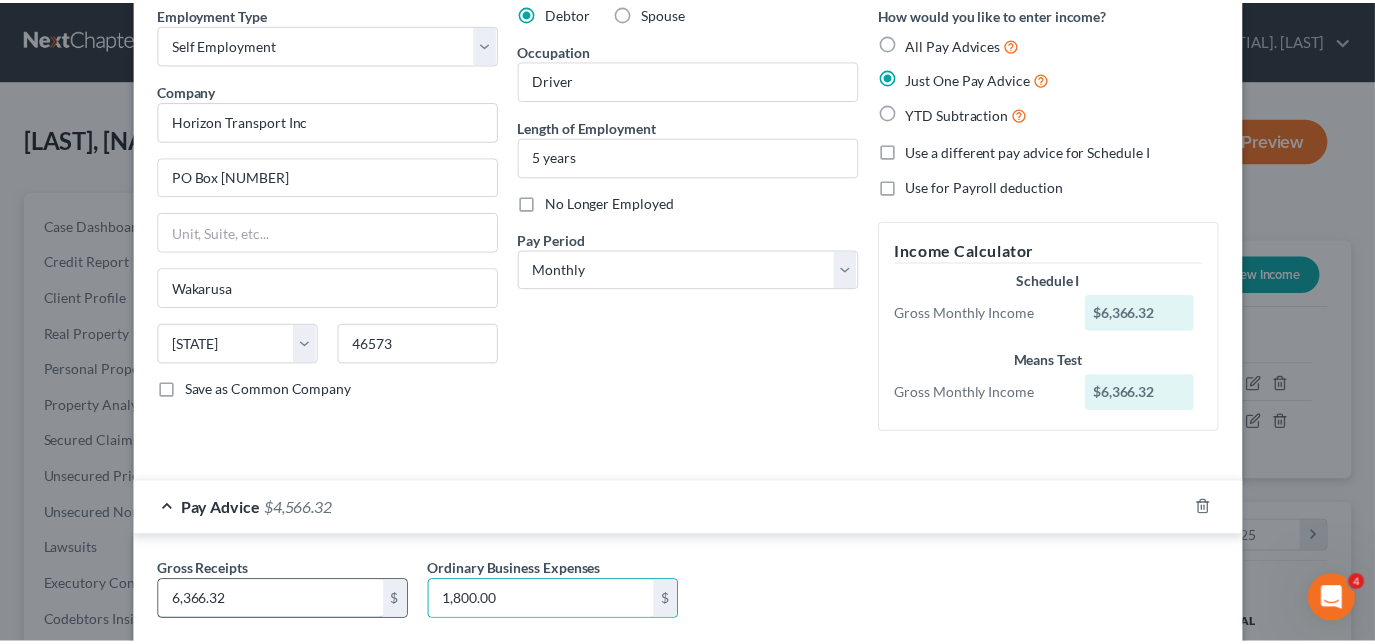 scroll, scrollTop: 205, scrollLeft: 0, axis: vertical 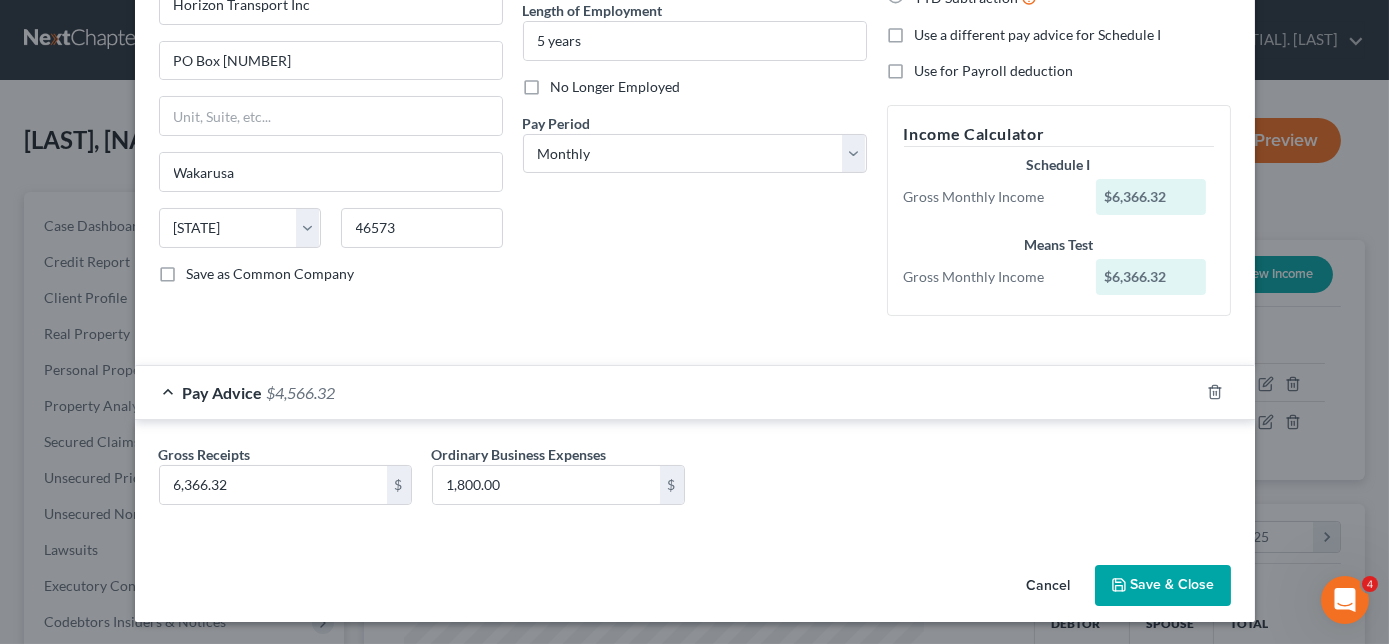 click on "Save & Close" at bounding box center (1163, 586) 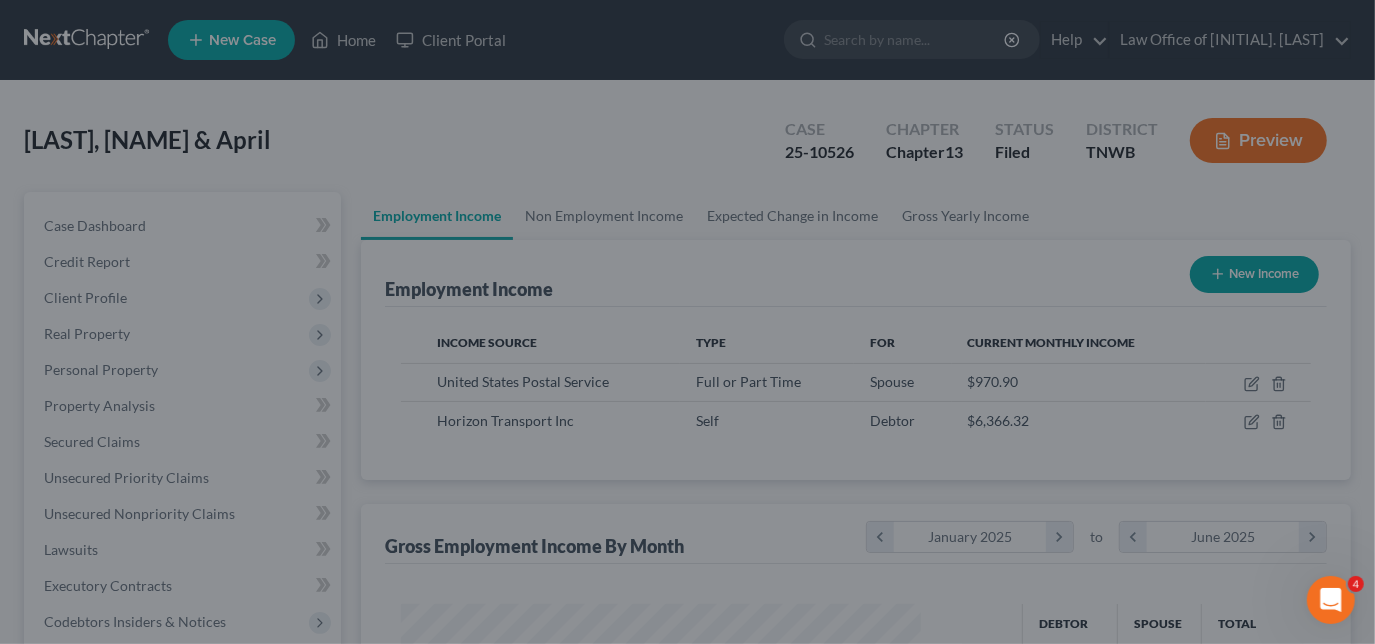 scroll, scrollTop: 356, scrollLeft: 554, axis: both 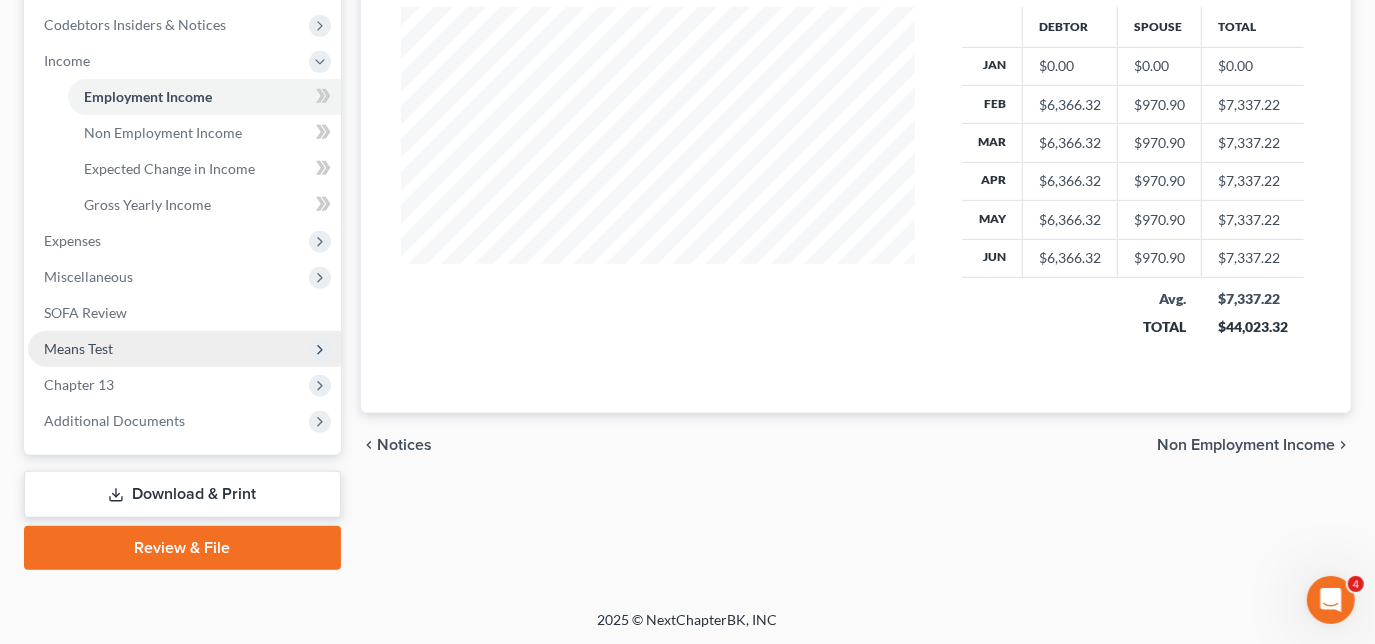 click on "Means Test" at bounding box center (184, 349) 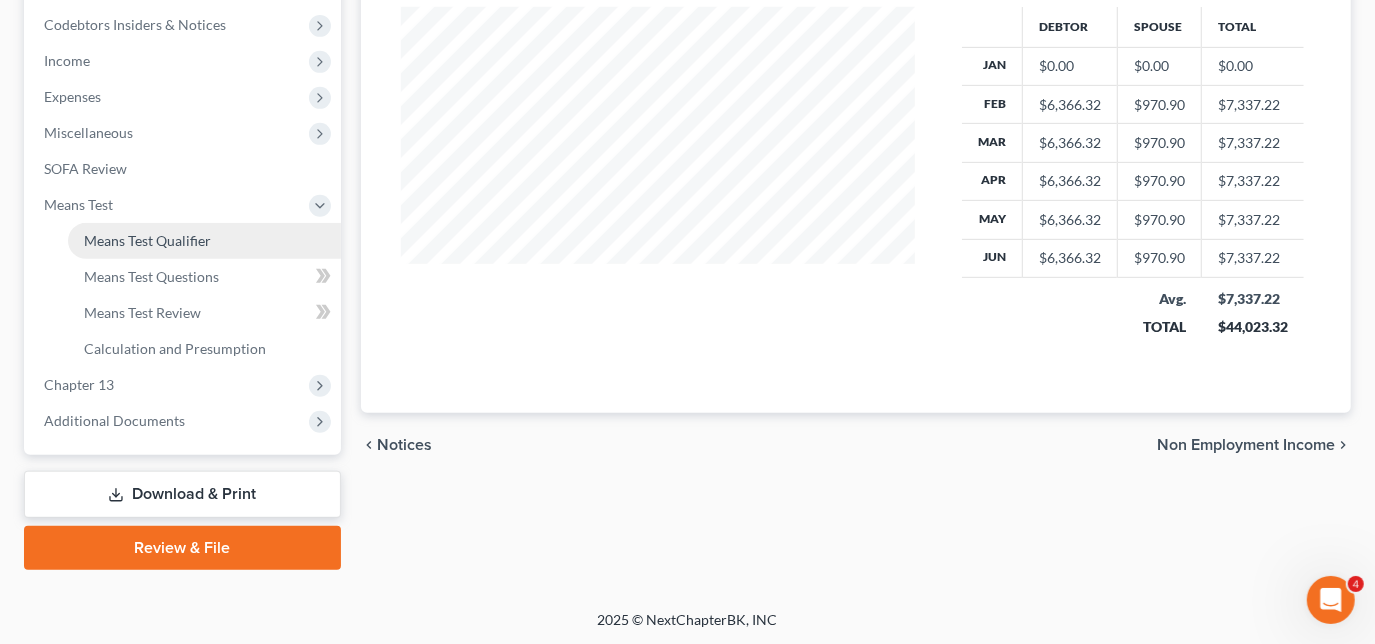 click on "Means Test Qualifier" at bounding box center [204, 241] 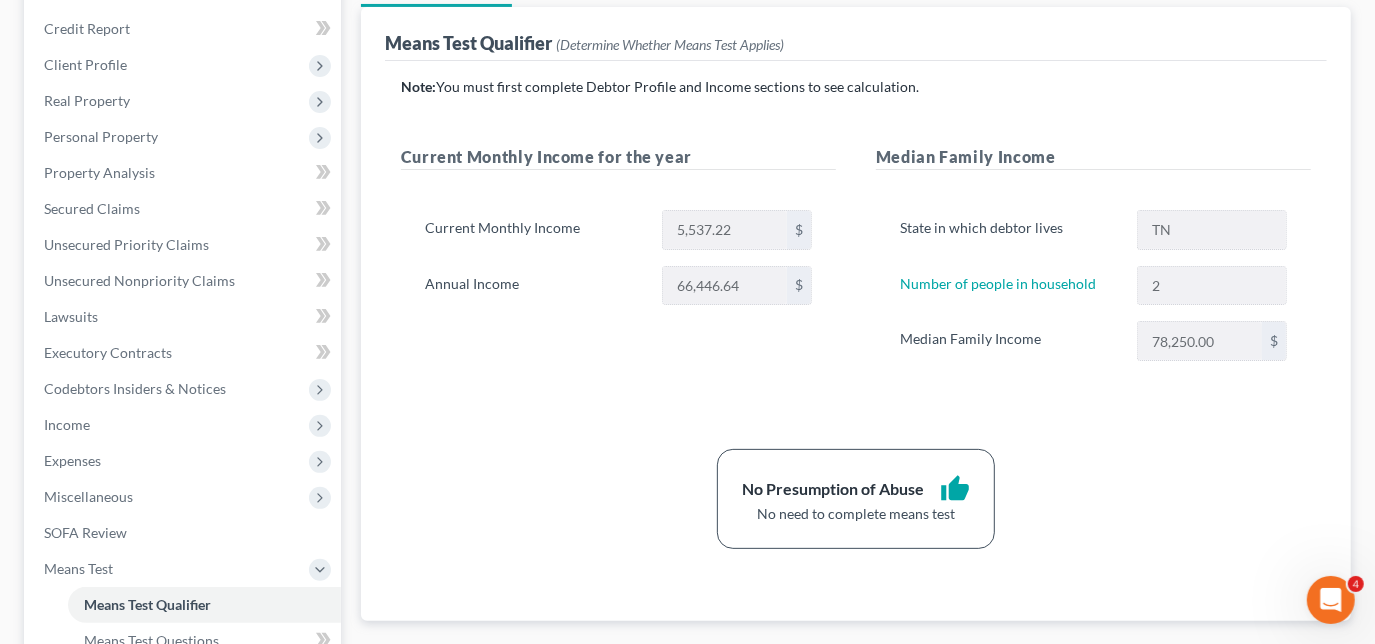 scroll, scrollTop: 254, scrollLeft: 0, axis: vertical 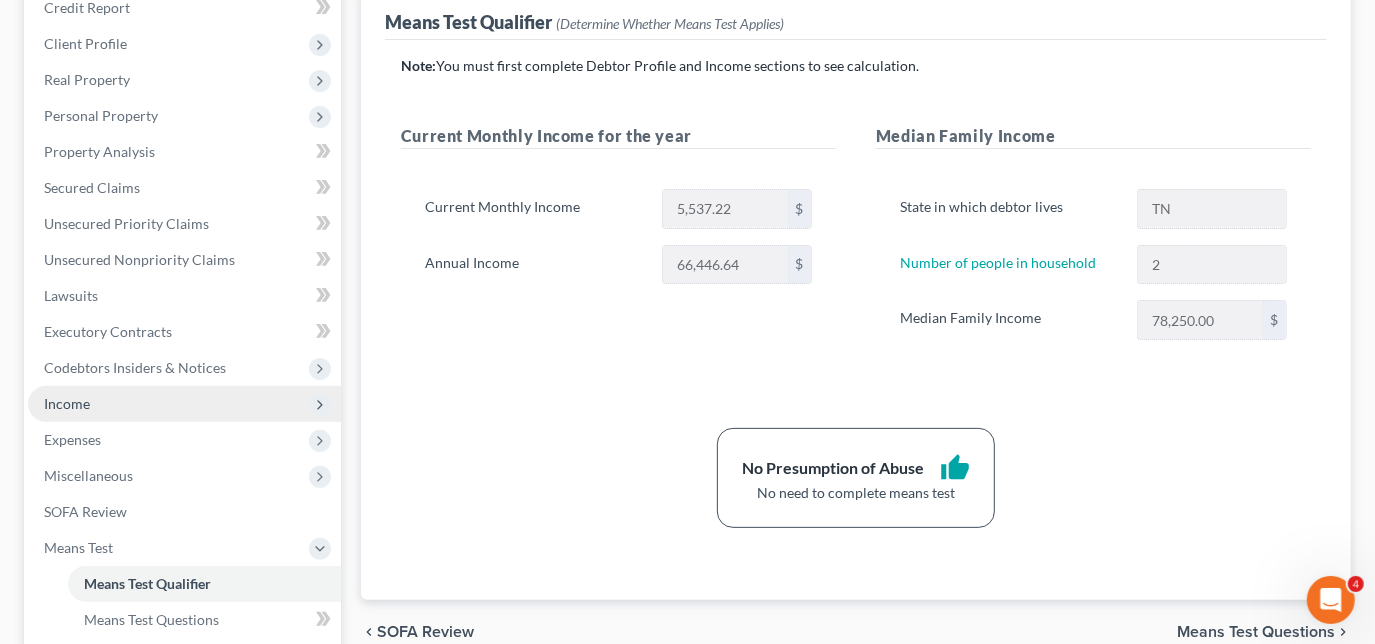 click on "Income" at bounding box center [184, 404] 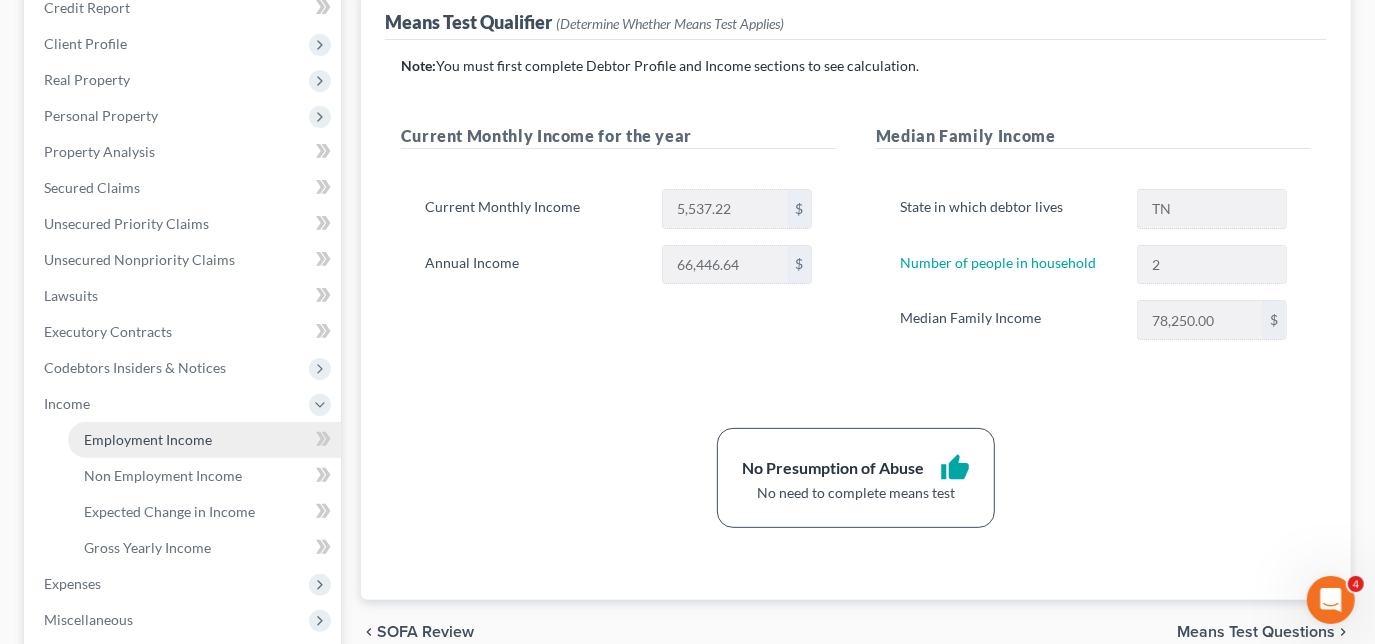 click on "Employment Income" at bounding box center [148, 439] 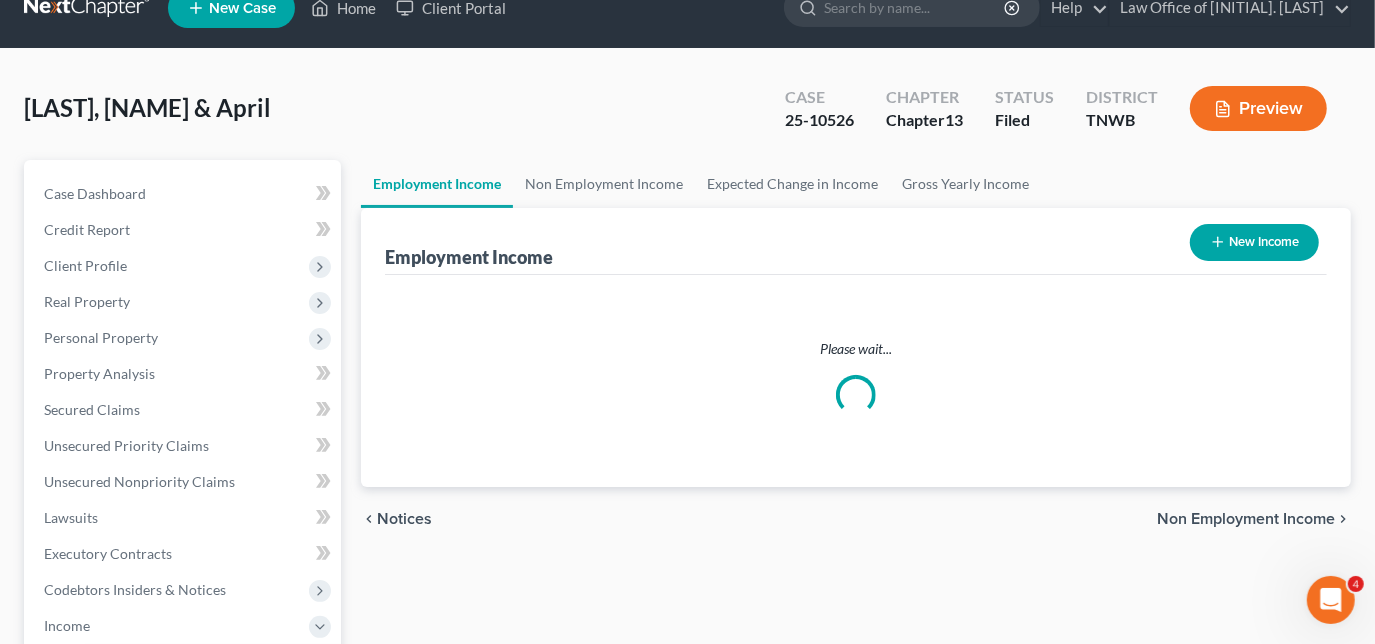 scroll, scrollTop: 0, scrollLeft: 0, axis: both 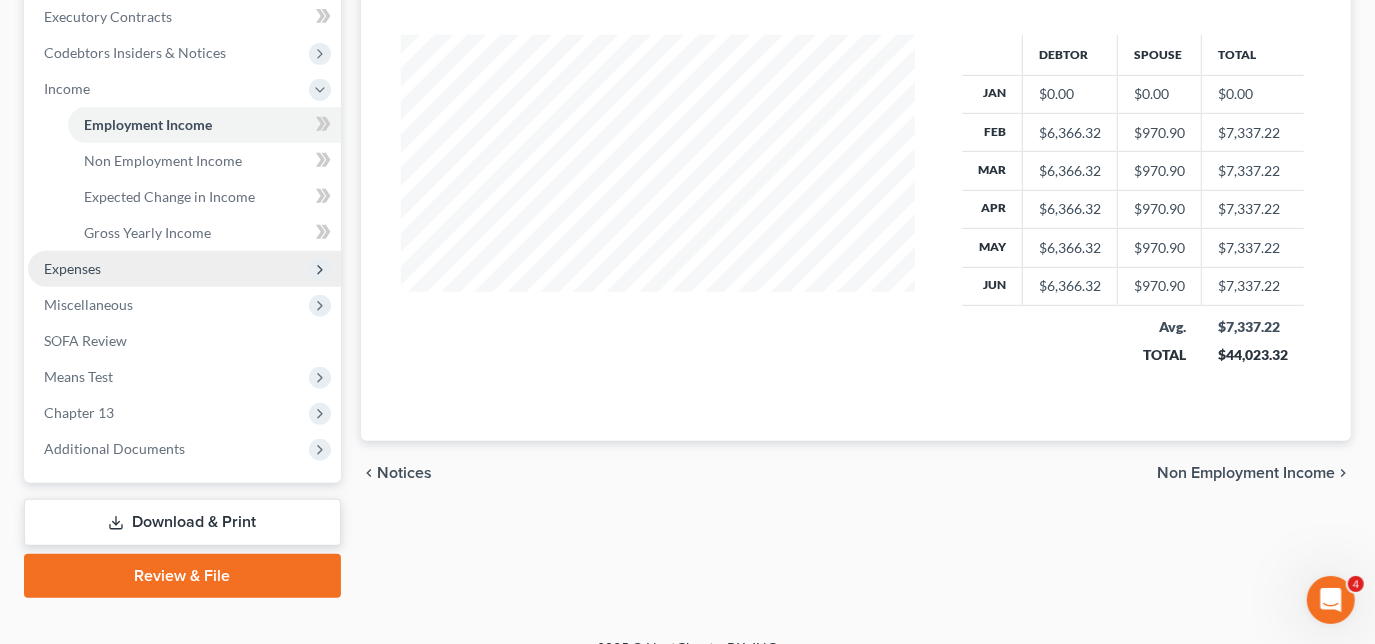 click on "Expenses" at bounding box center (184, 269) 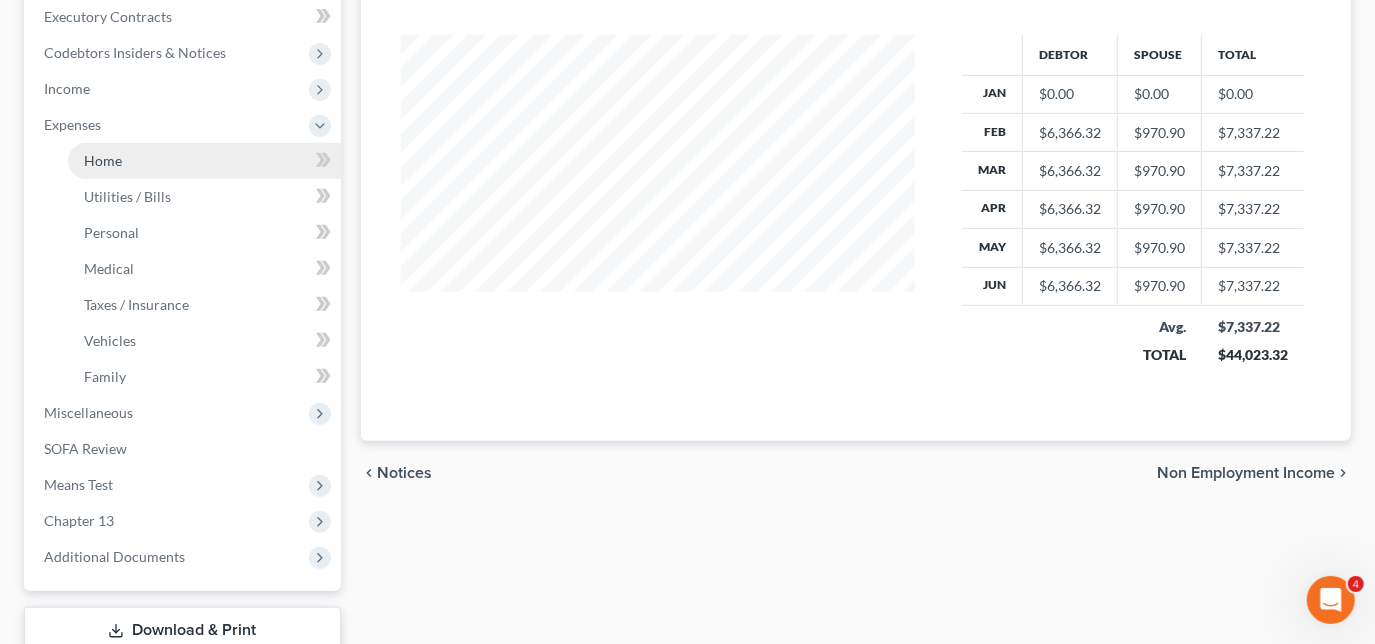 click on "Home" at bounding box center [103, 160] 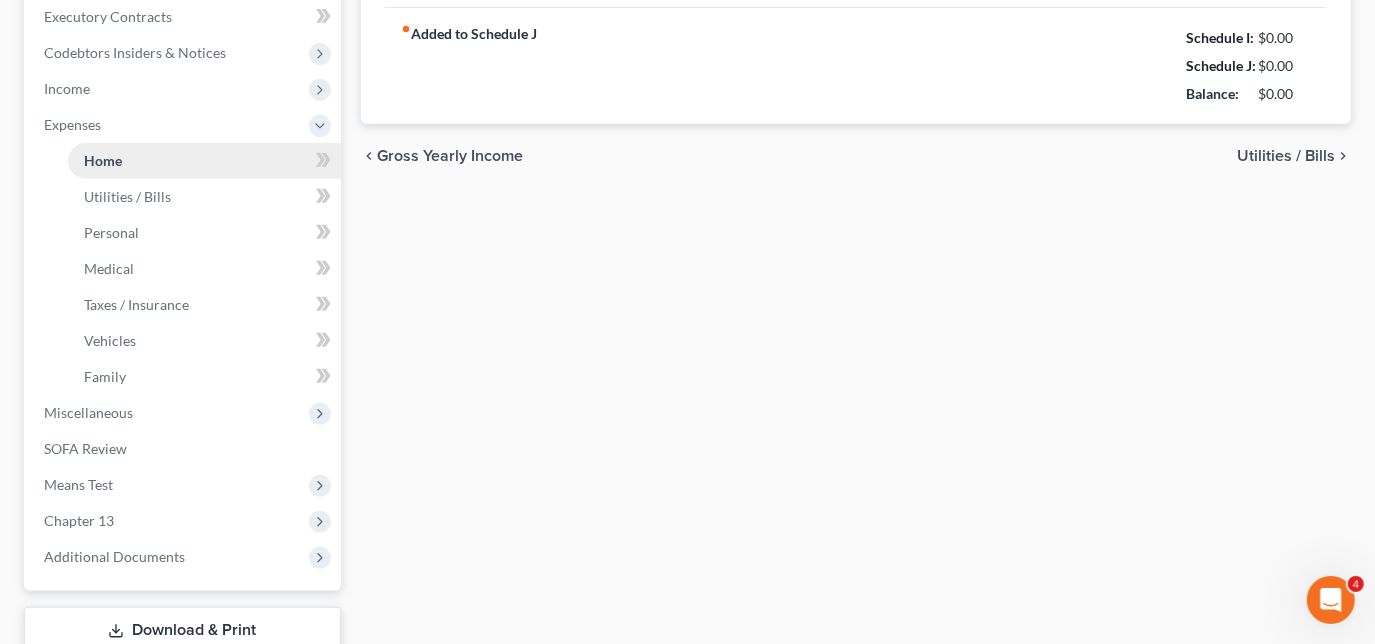 type on "0.00" 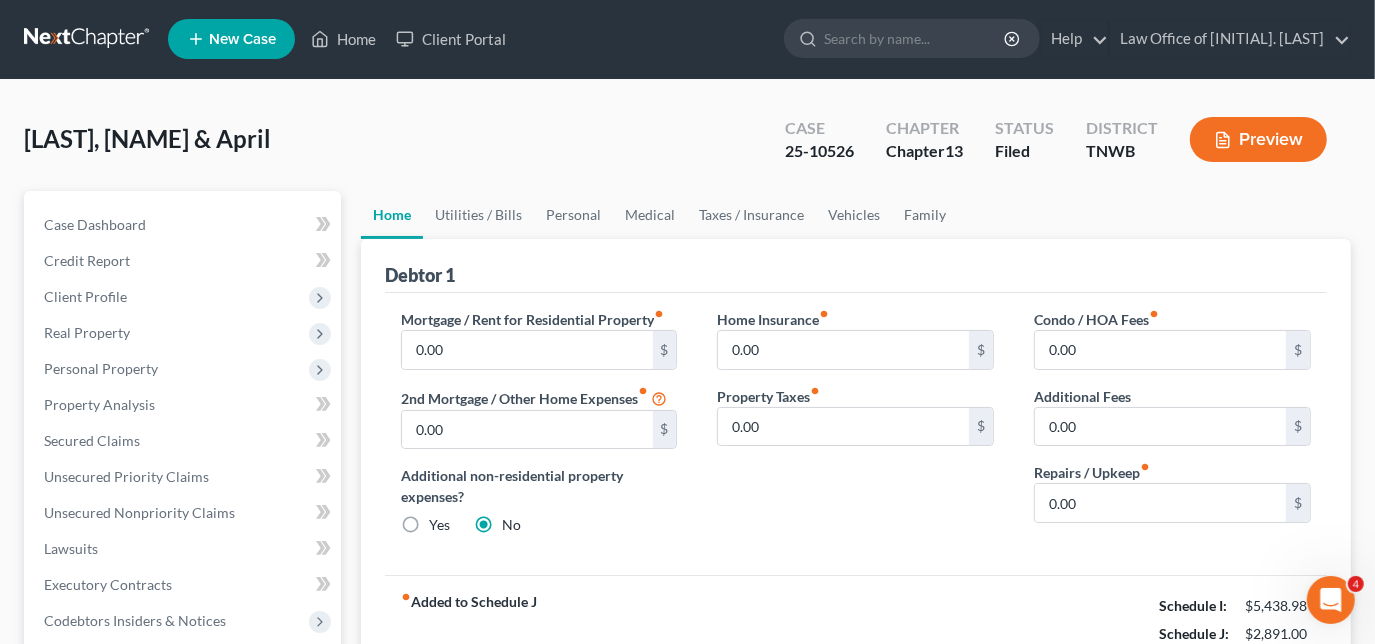 scroll, scrollTop: 0, scrollLeft: 0, axis: both 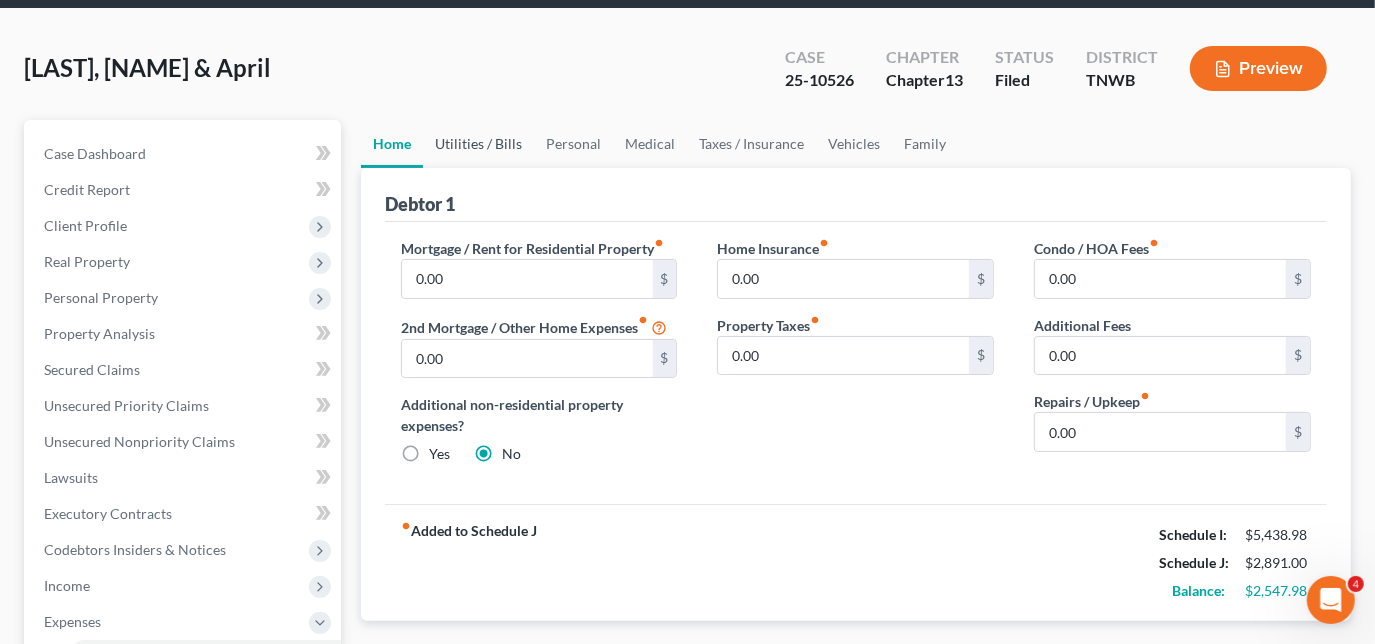 click on "Utilities / Bills" at bounding box center [478, 144] 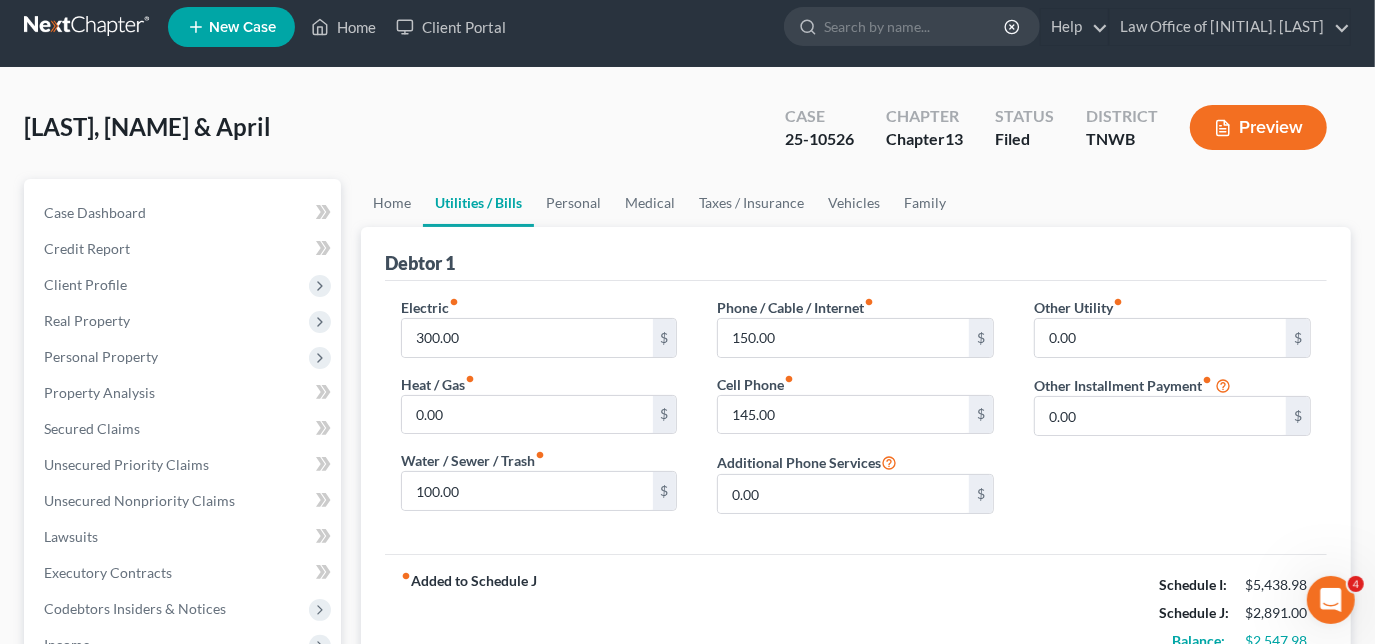 scroll, scrollTop: 0, scrollLeft: 0, axis: both 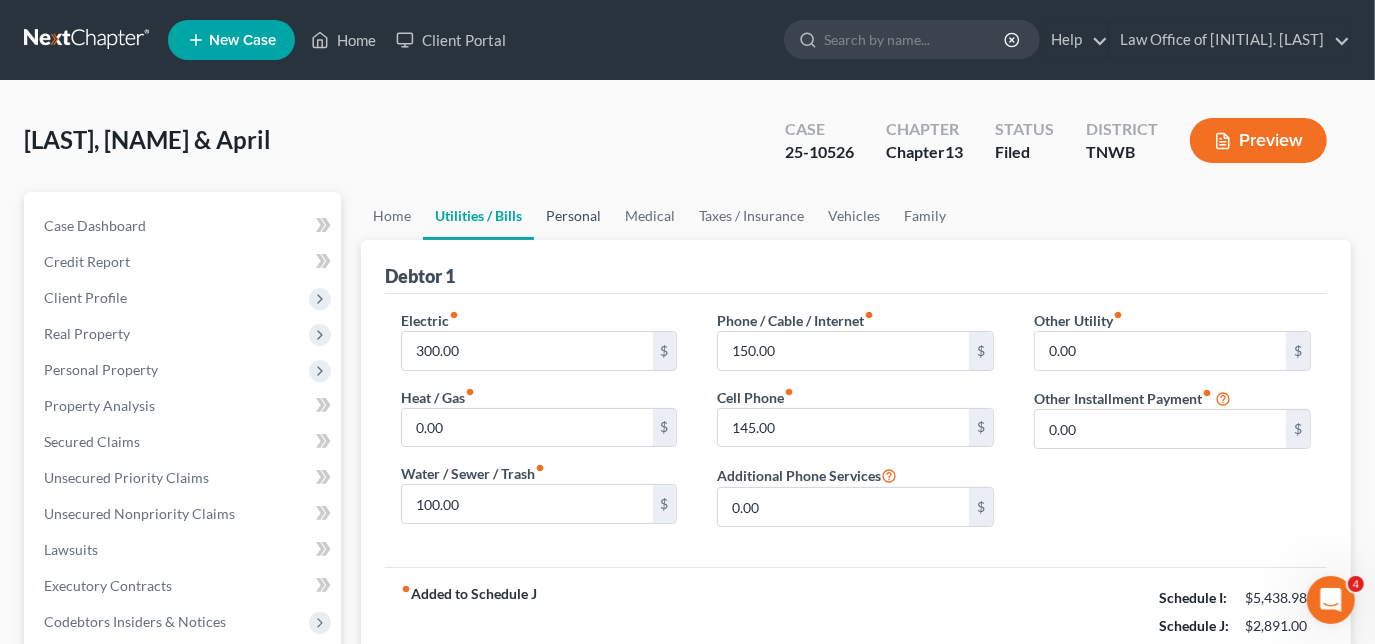 click on "Personal" at bounding box center [573, 216] 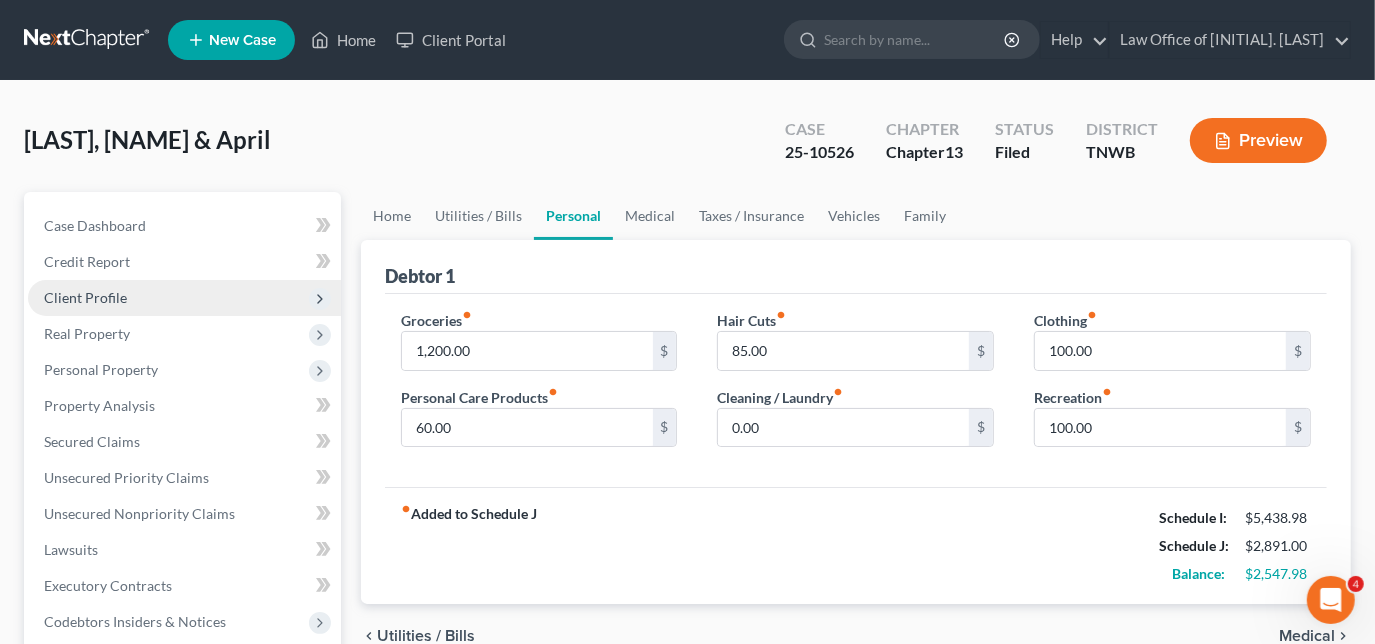 click on "Client Profile" at bounding box center [85, 297] 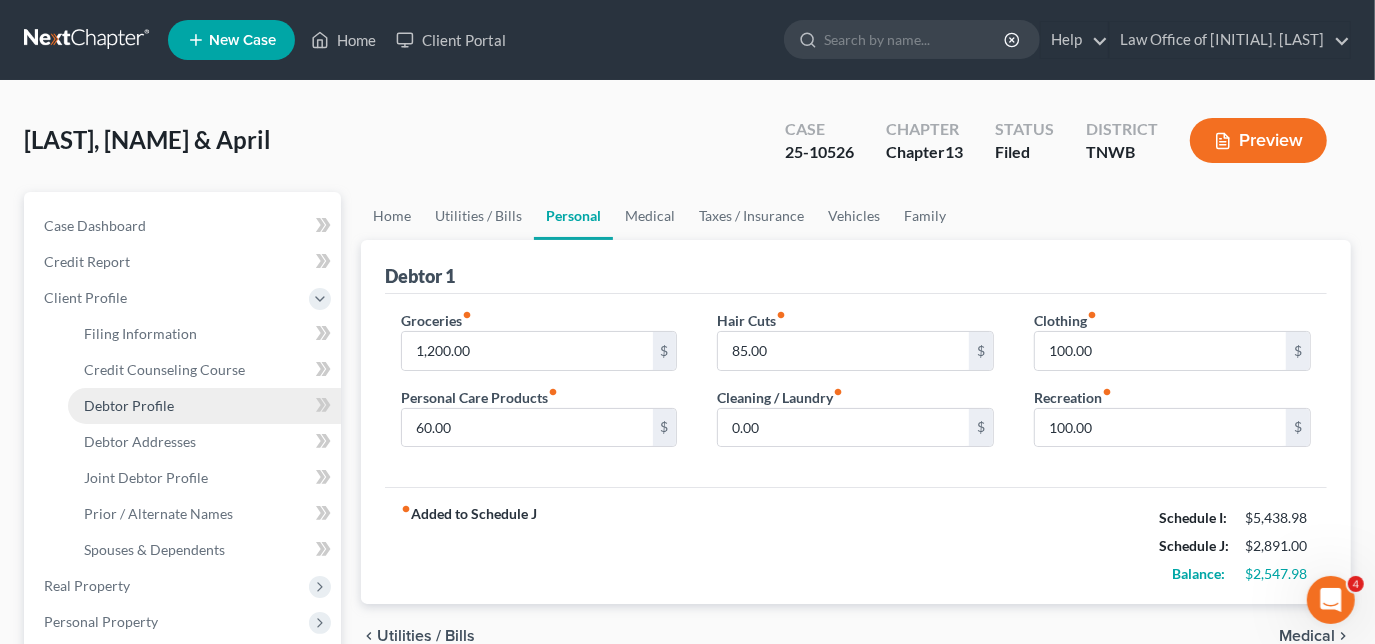 click on "Debtor Profile" at bounding box center (204, 406) 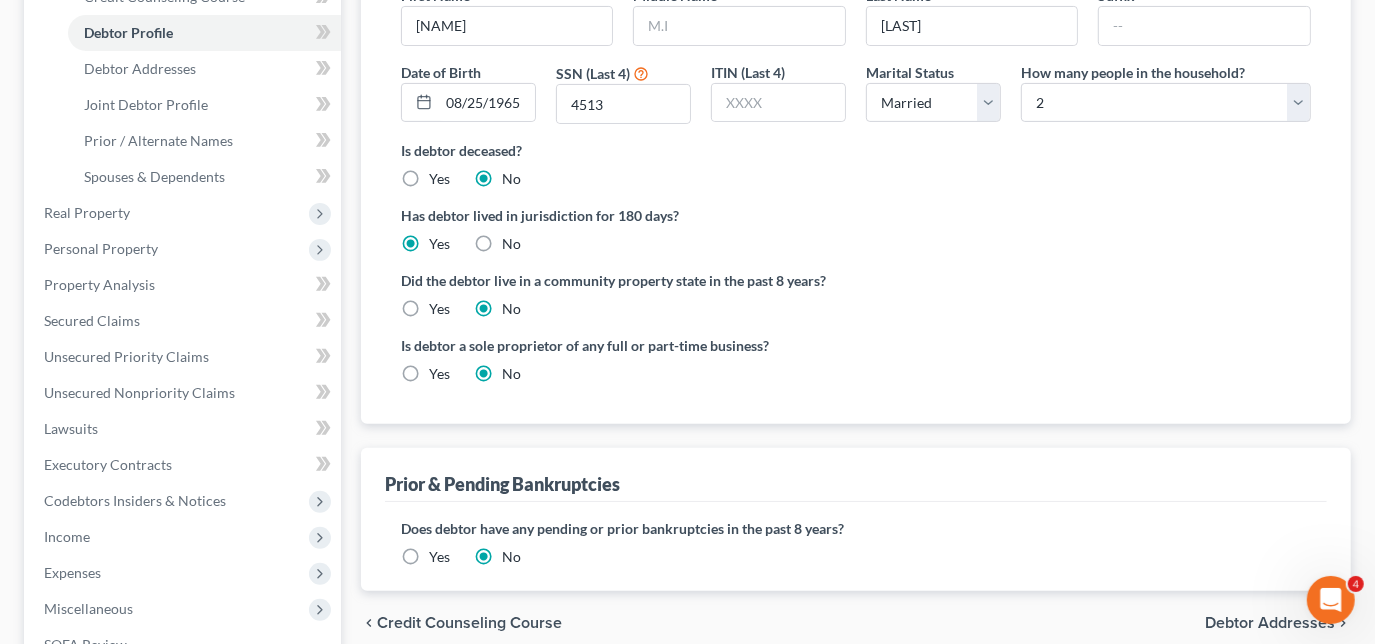 scroll, scrollTop: 400, scrollLeft: 0, axis: vertical 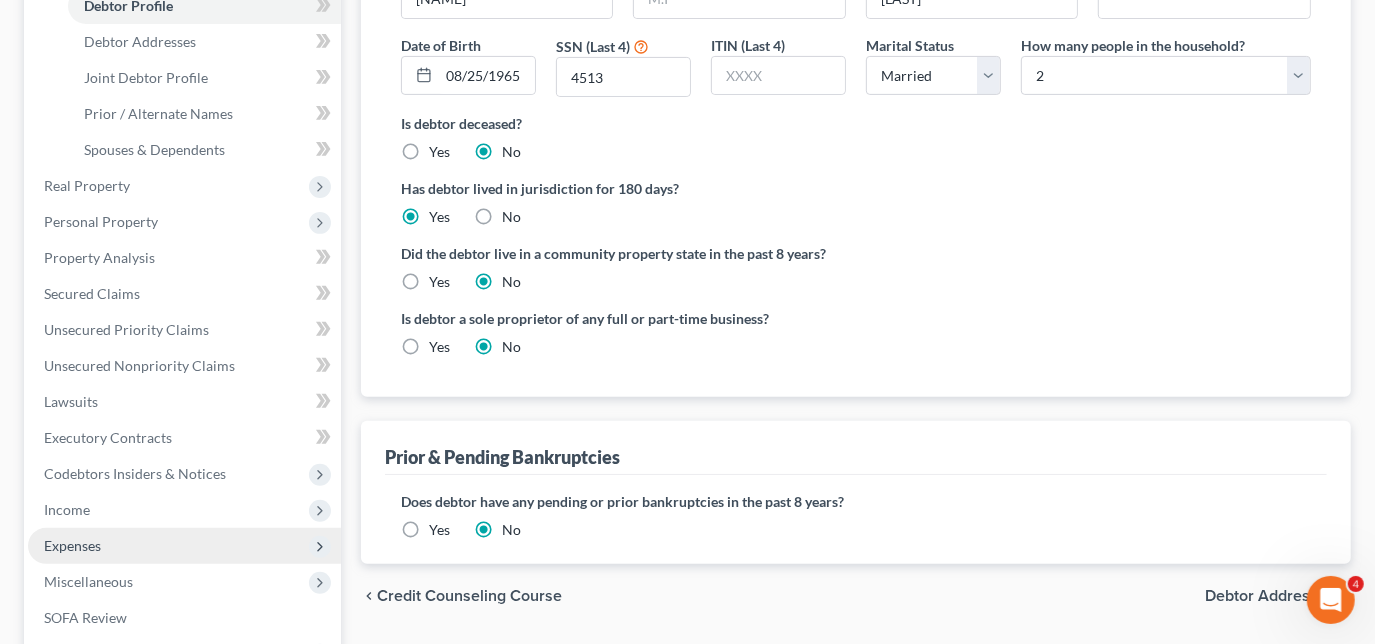 click on "Expenses" at bounding box center [184, 546] 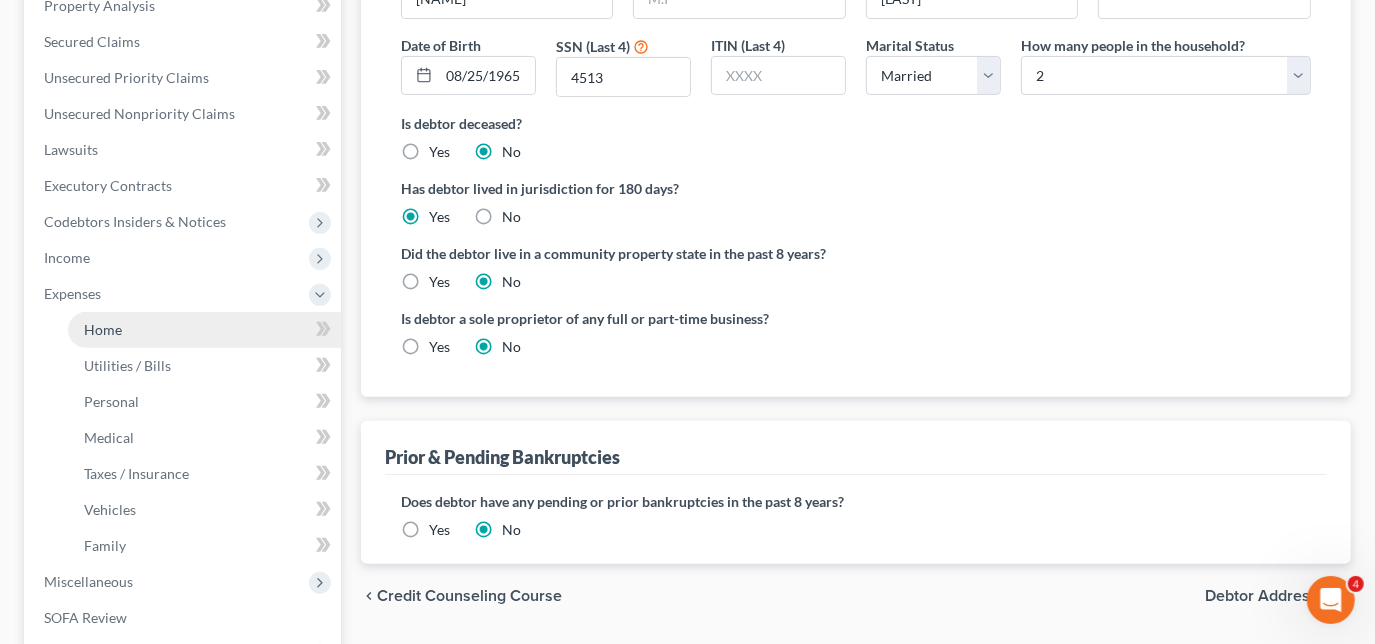 click on "Home" at bounding box center (204, 330) 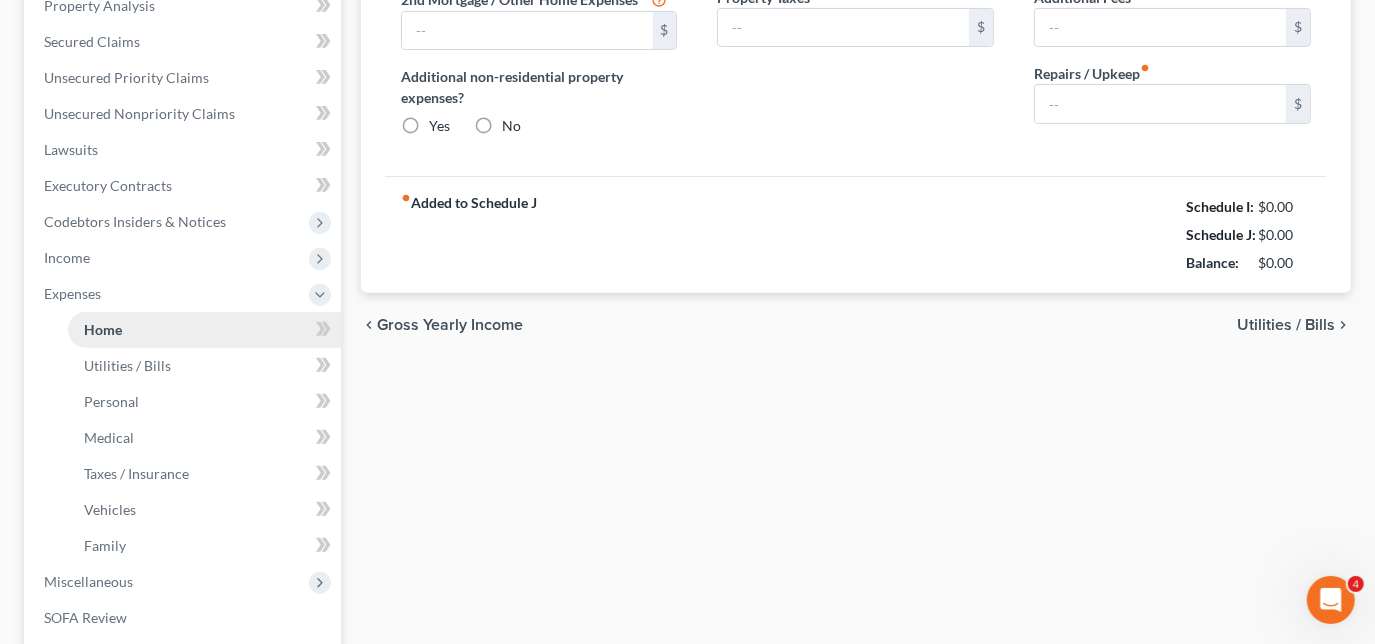 type on "0.00" 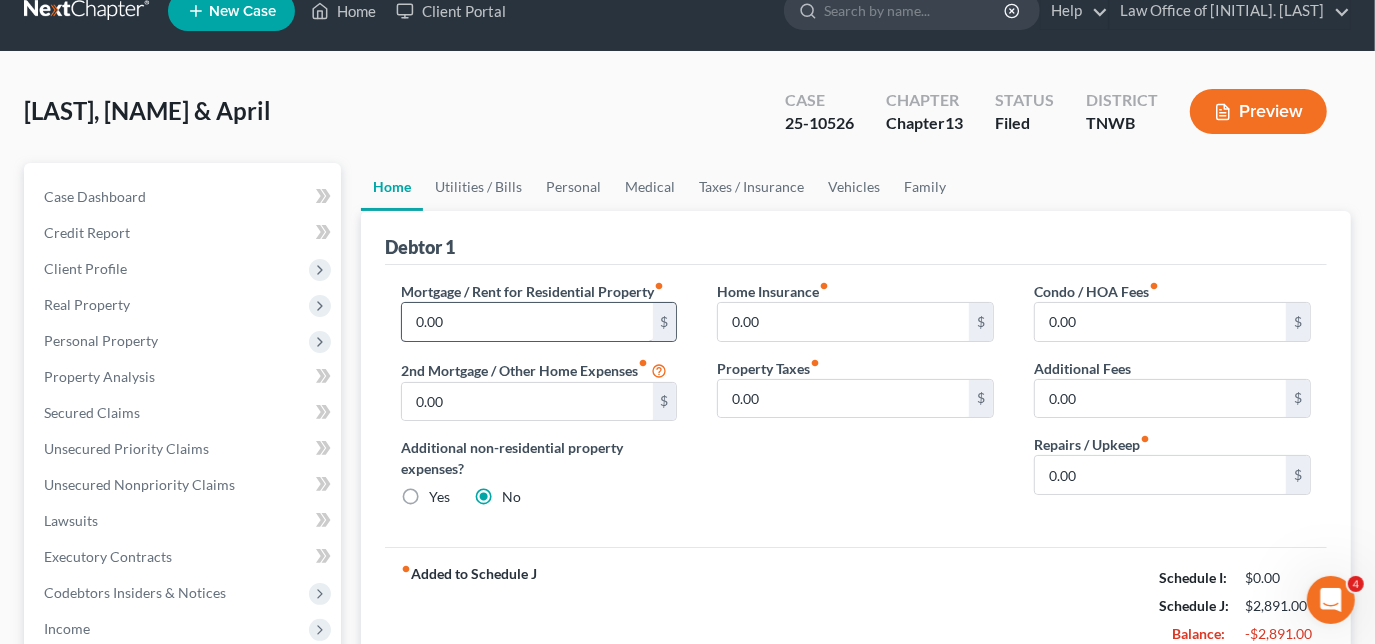 scroll, scrollTop: 0, scrollLeft: 0, axis: both 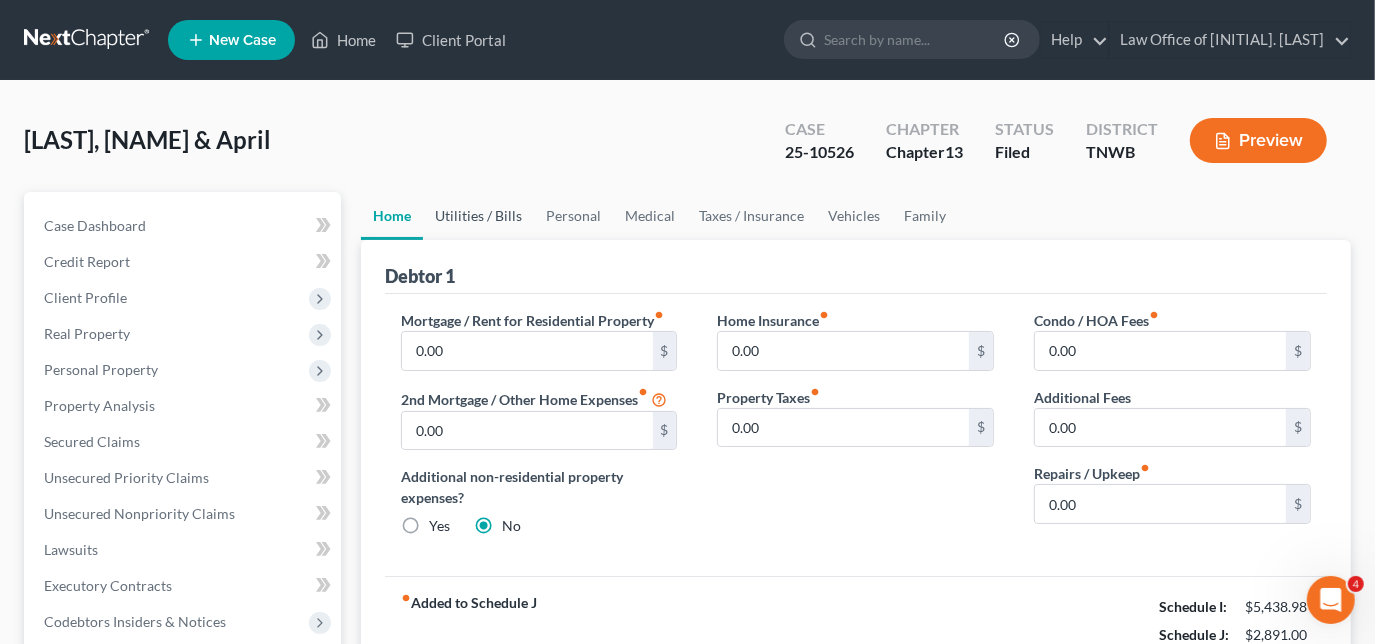 click on "Utilities / Bills" at bounding box center (478, 216) 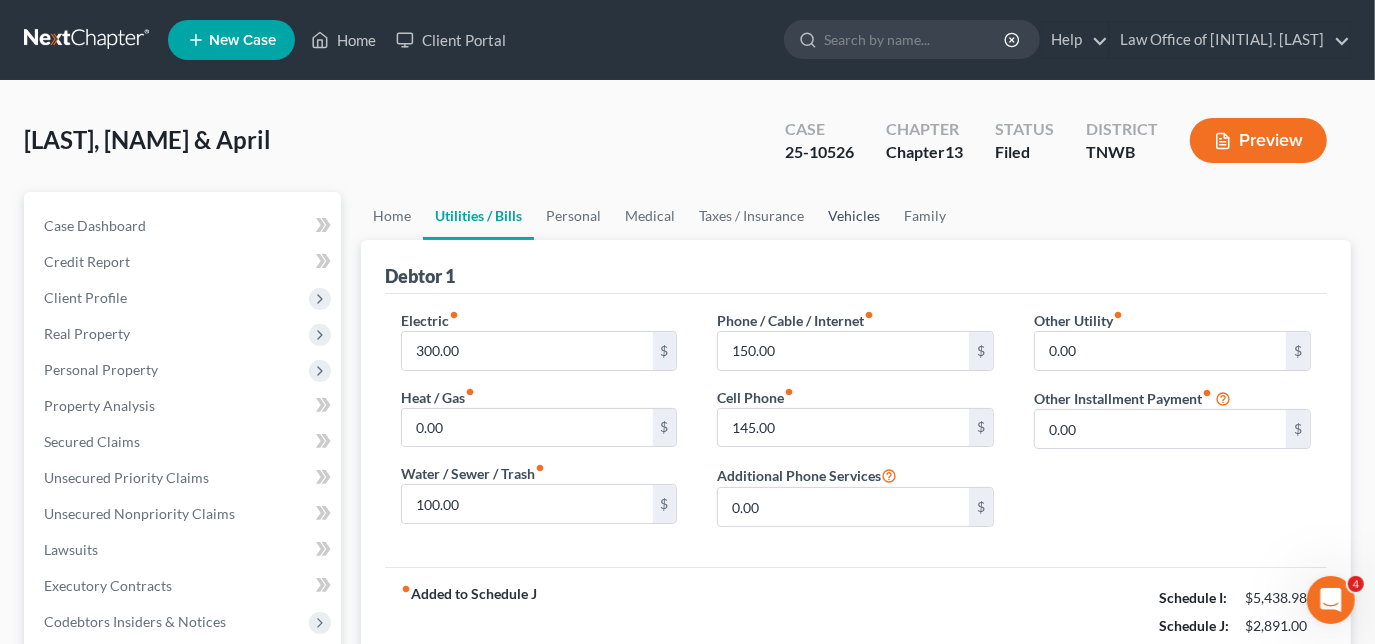 click on "Vehicles" at bounding box center (854, 216) 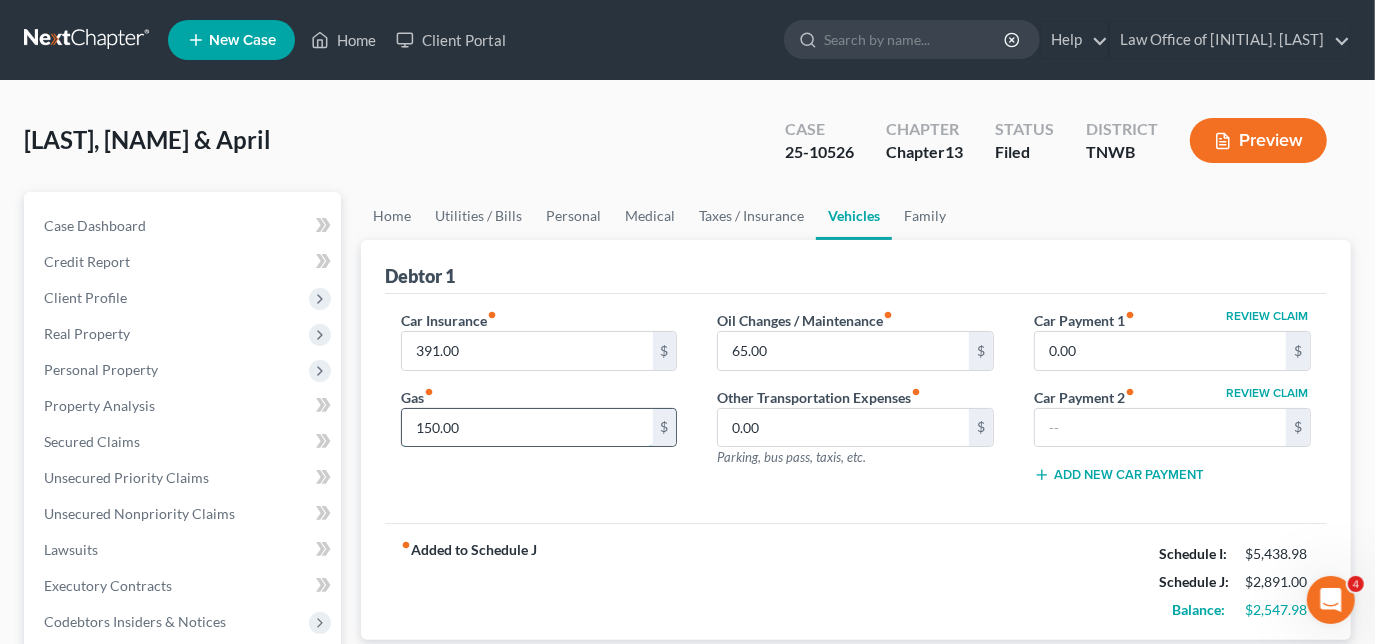 click on "150.00" at bounding box center (527, 428) 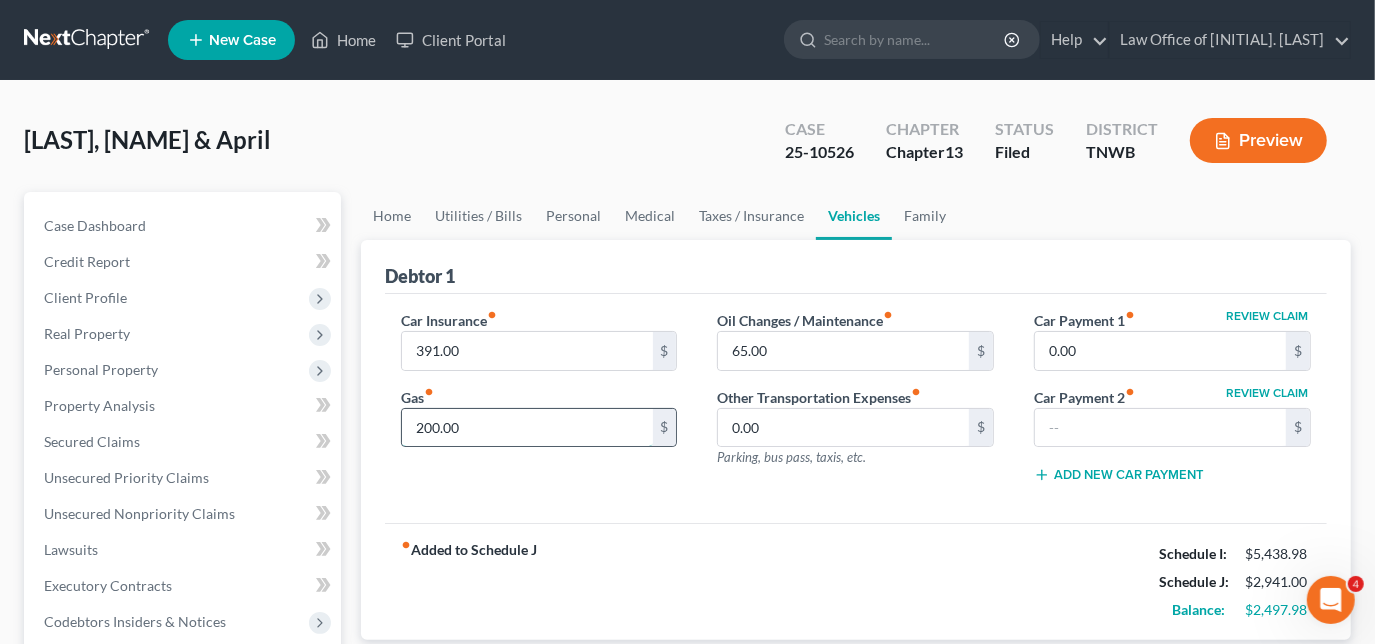 type on "200.00" 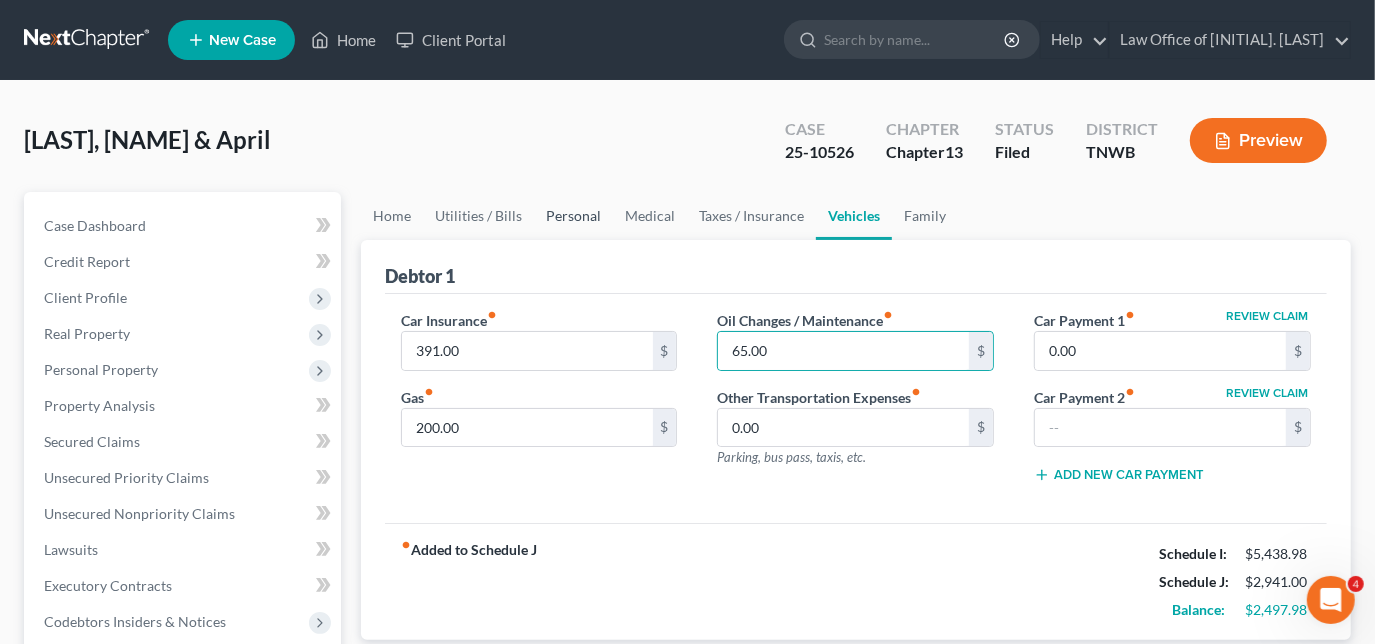 click on "Personal" at bounding box center [573, 216] 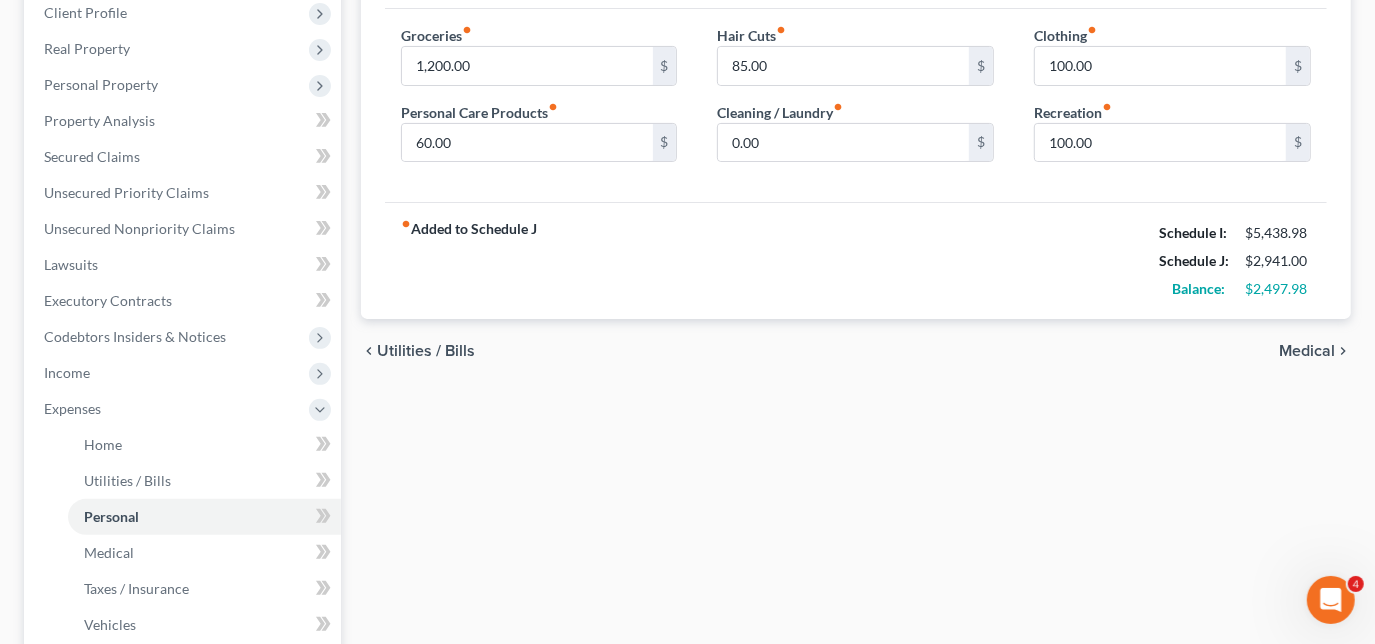 scroll, scrollTop: 290, scrollLeft: 0, axis: vertical 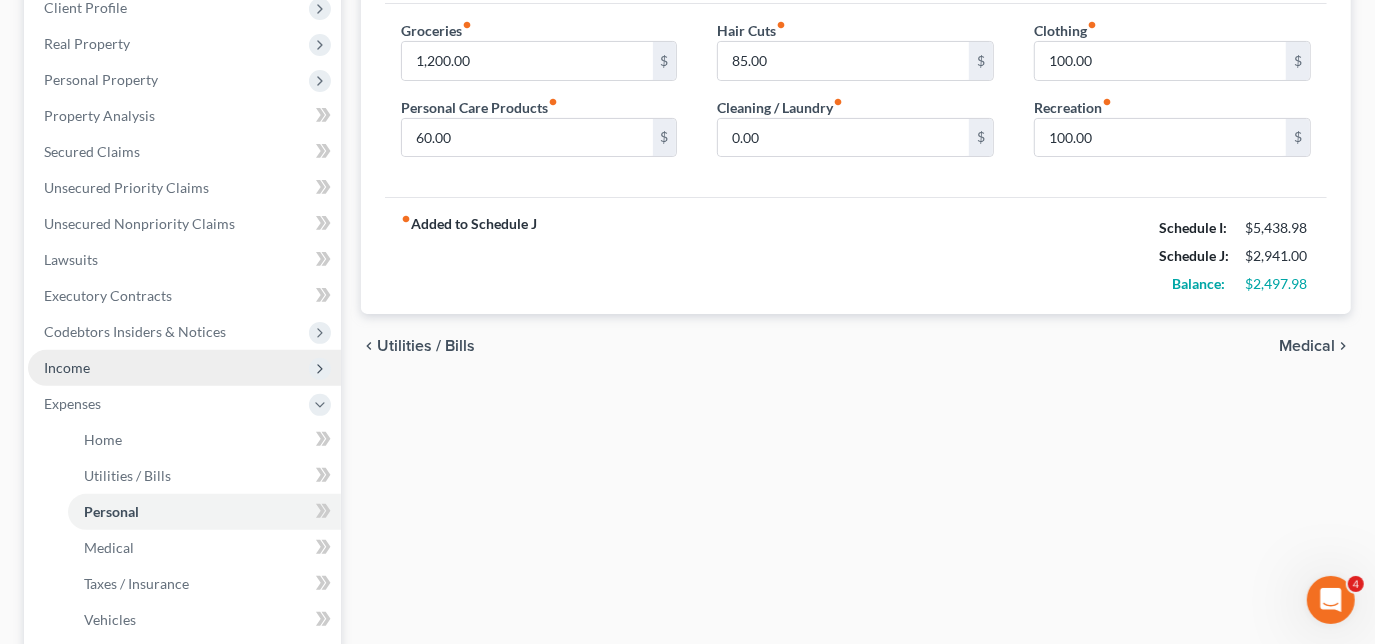 click on "Income" at bounding box center (184, 368) 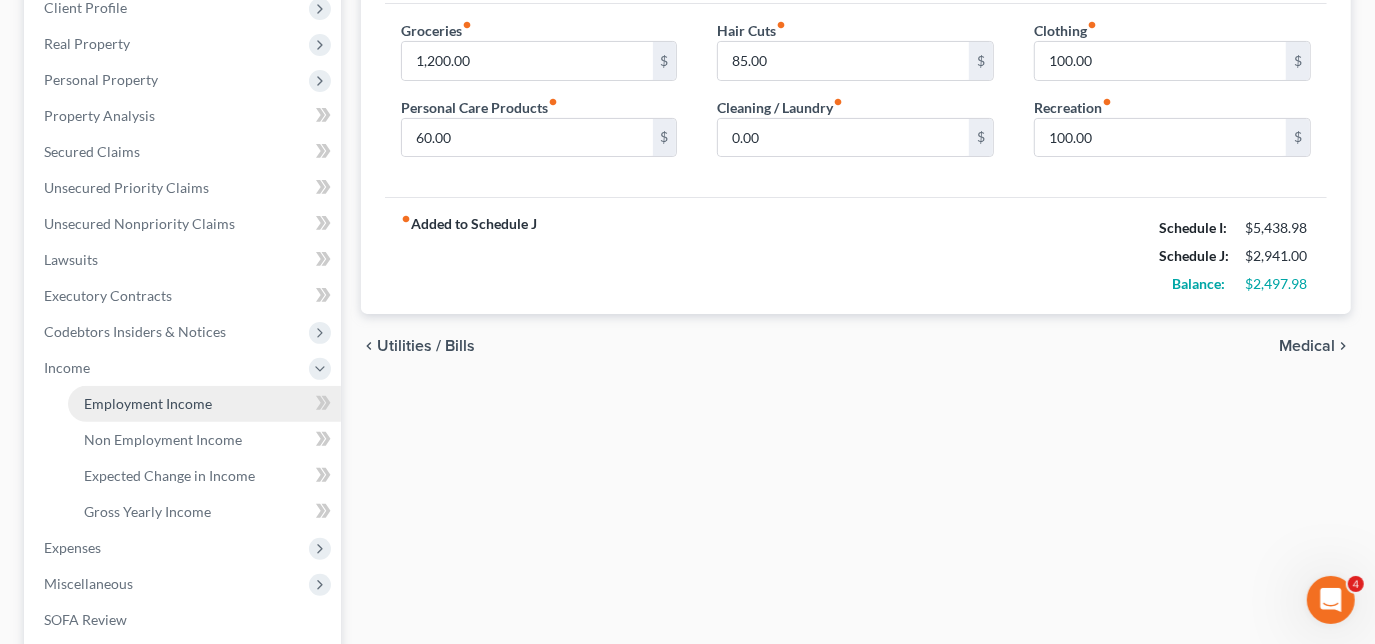 click on "Employment Income" at bounding box center (148, 403) 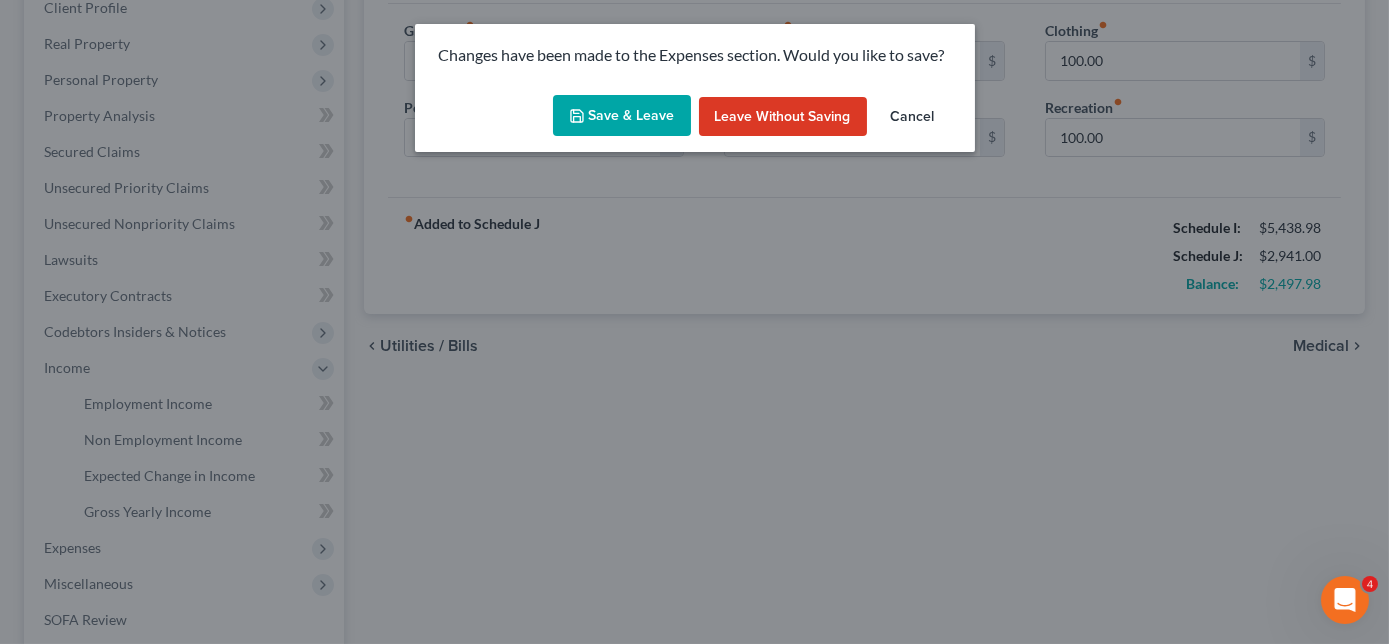 click on "Save & Leave" at bounding box center (622, 116) 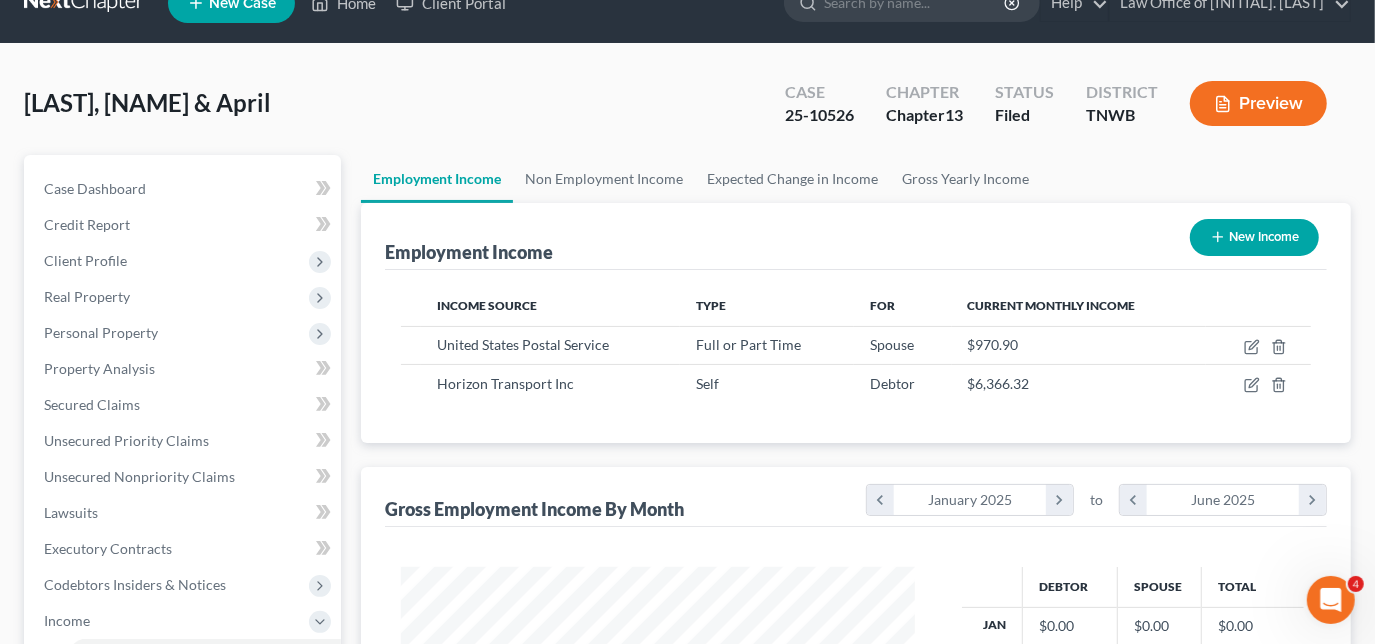 scroll, scrollTop: 0, scrollLeft: 0, axis: both 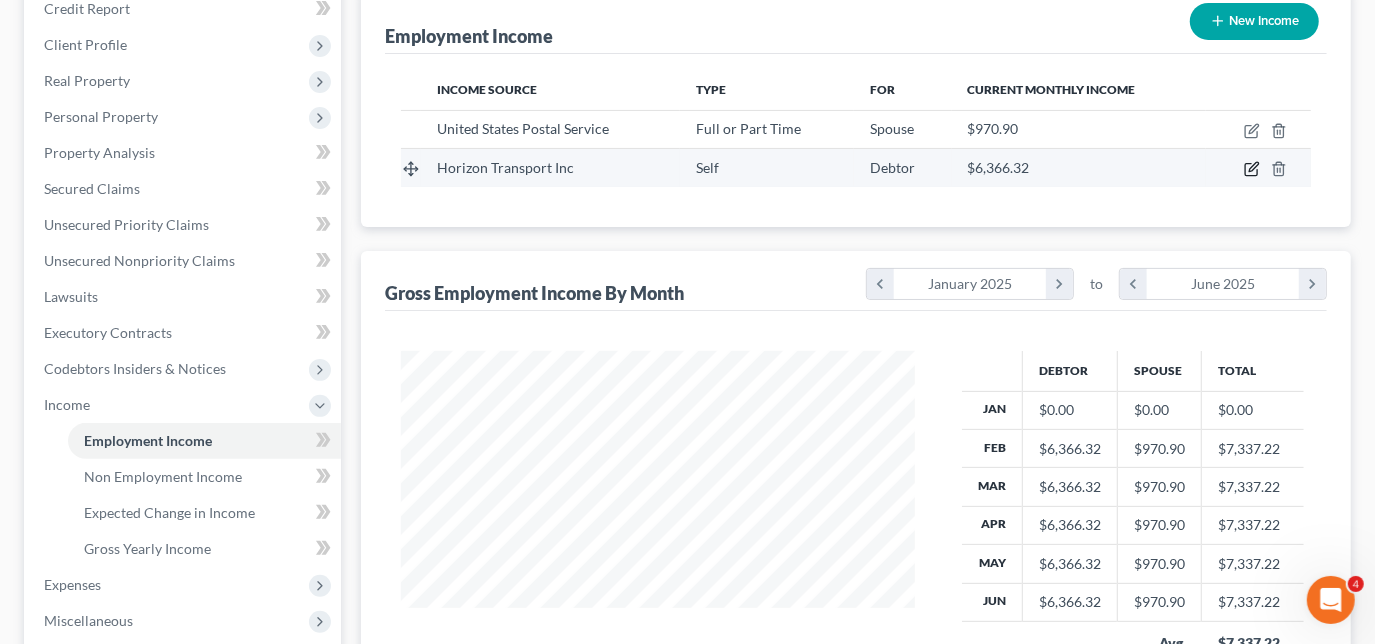 click 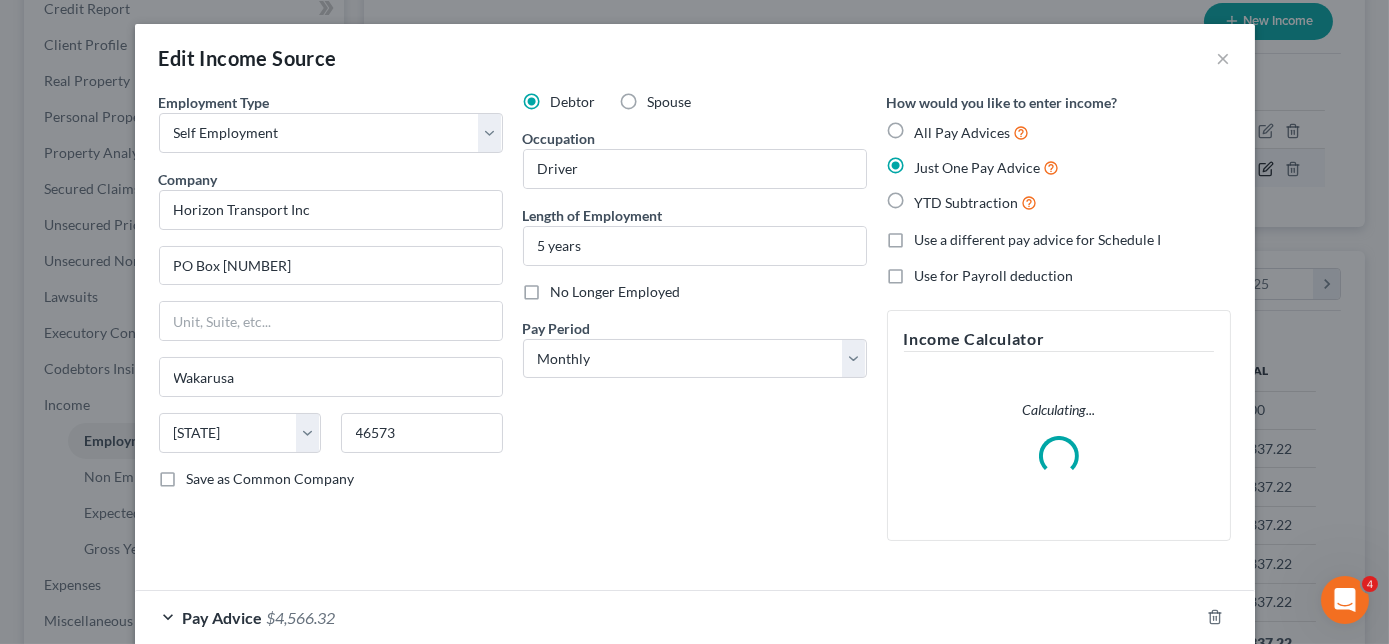 scroll, scrollTop: 999643, scrollLeft: 999439, axis: both 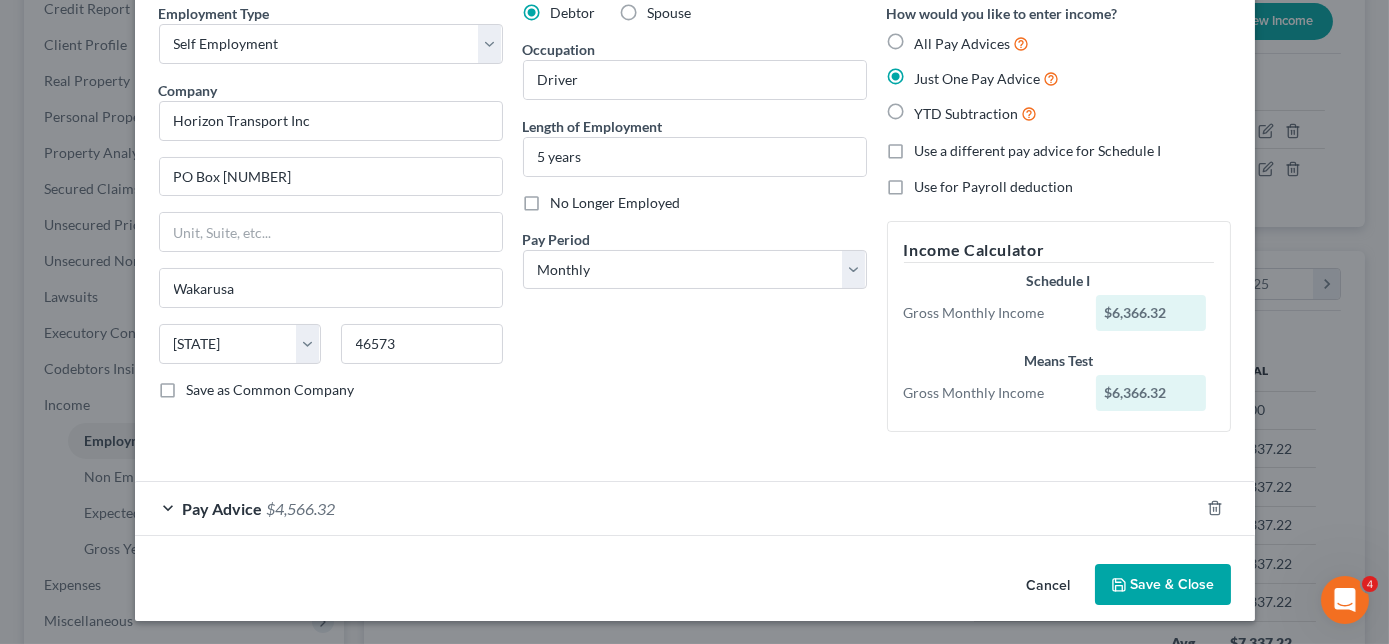 click on "Pay Advice $[NUMBER]" at bounding box center (667, 508) 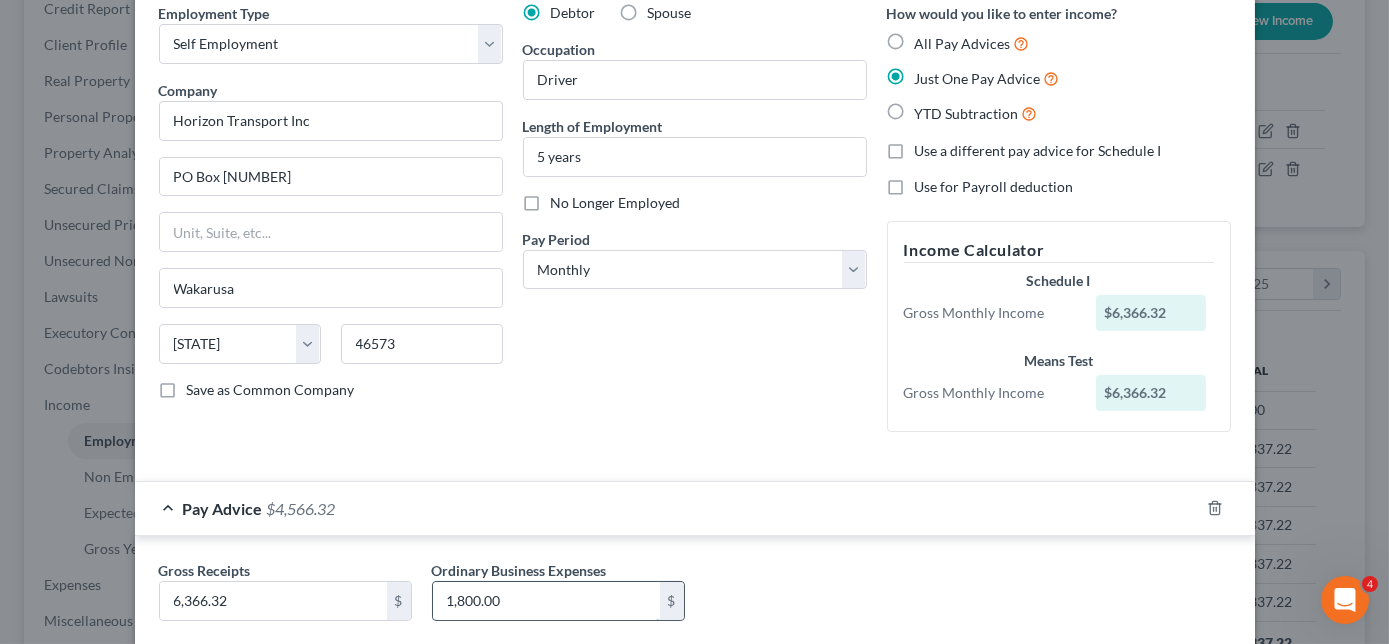 click on "1,800.00" at bounding box center (546, 601) 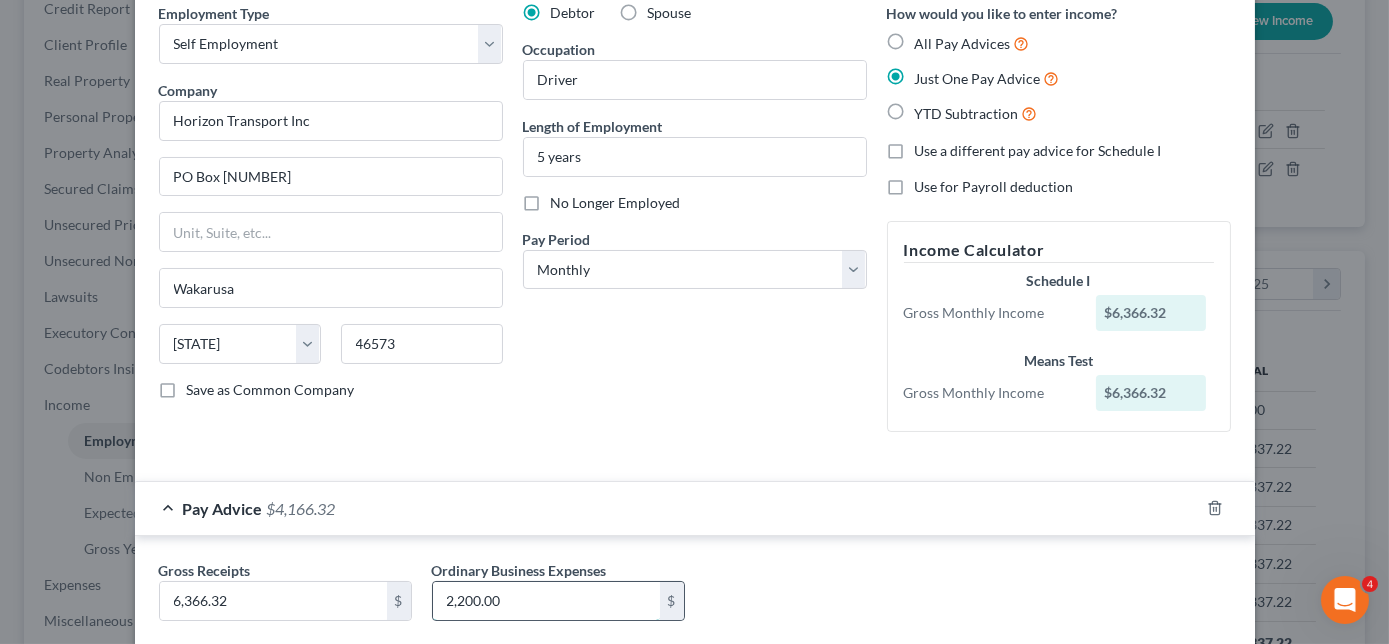 type on "2,200.00" 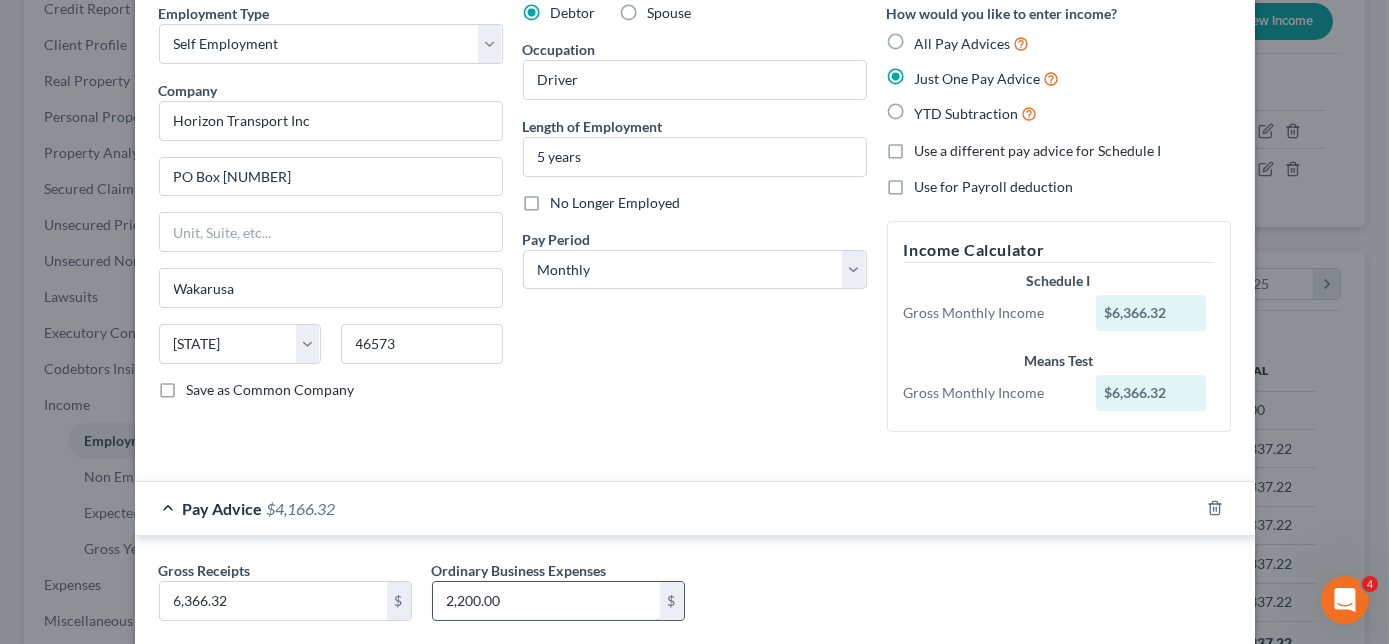 type 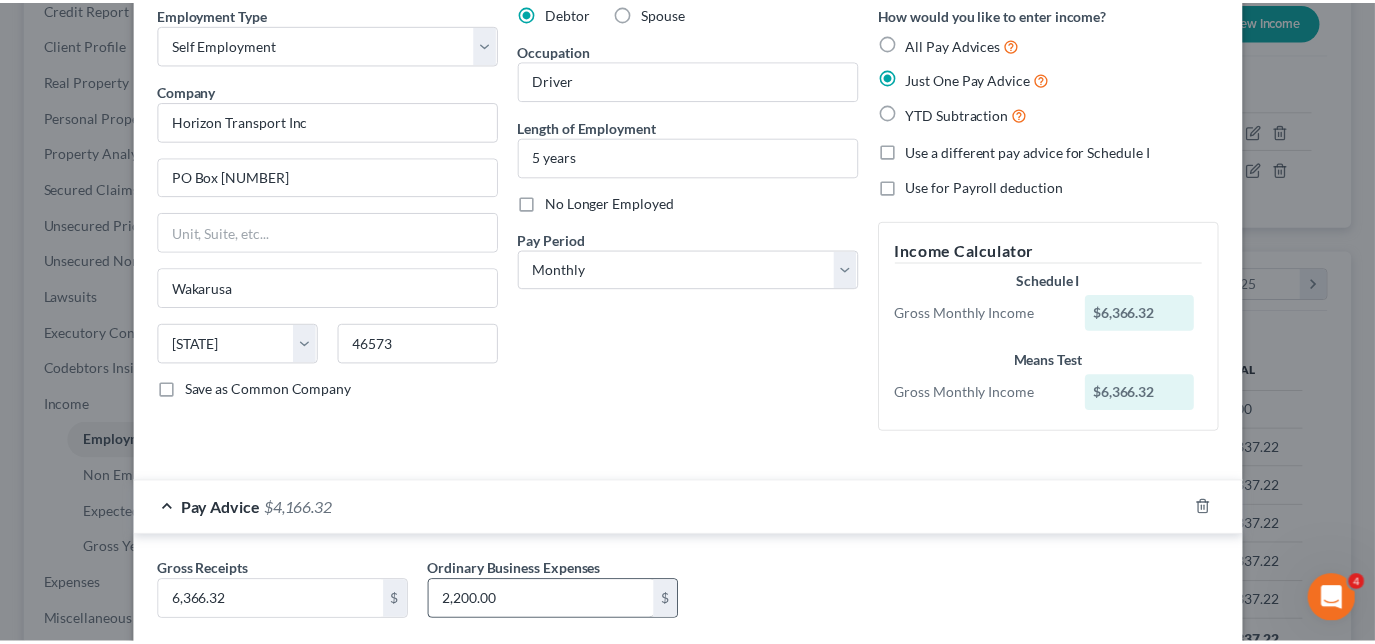 scroll, scrollTop: 205, scrollLeft: 0, axis: vertical 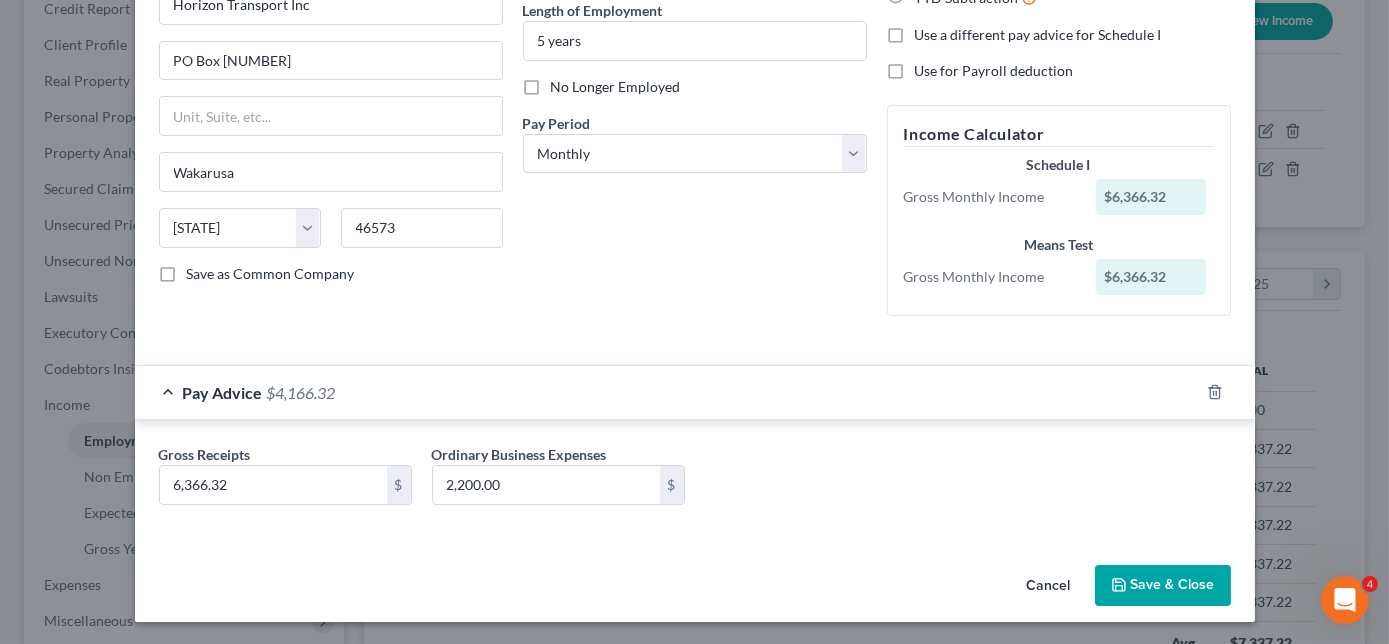 click on "Save & Close" at bounding box center (1163, 586) 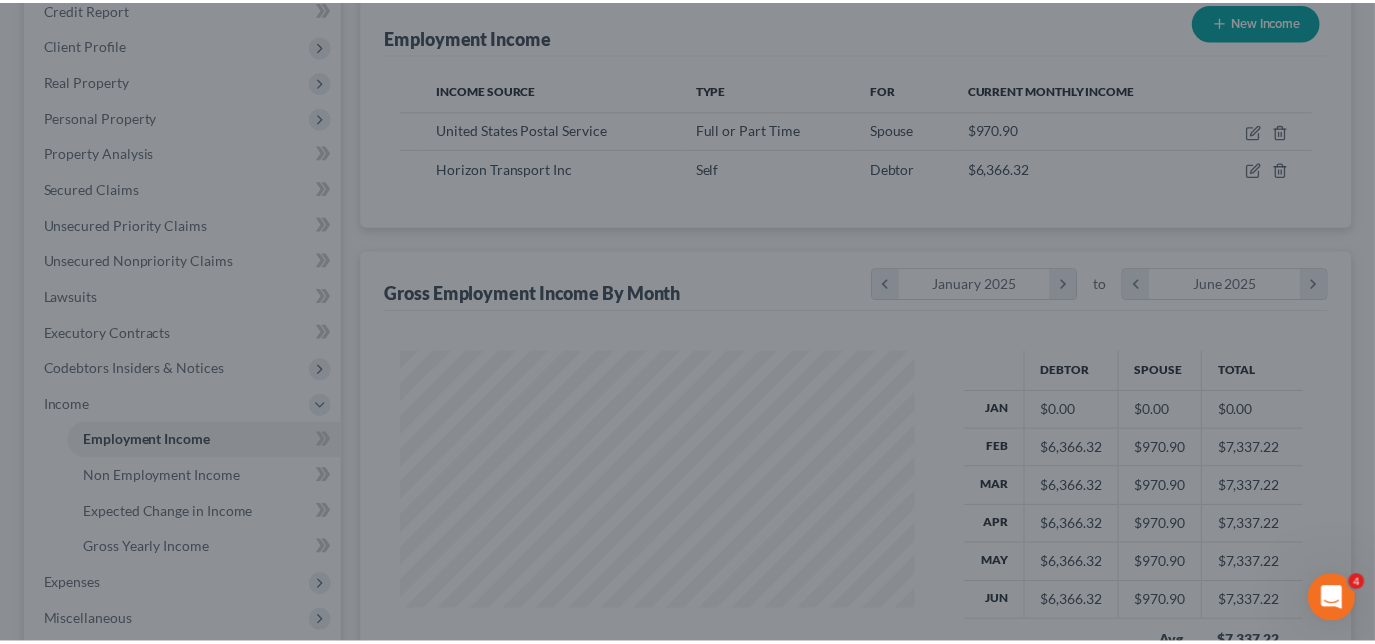 scroll, scrollTop: 356, scrollLeft: 554, axis: both 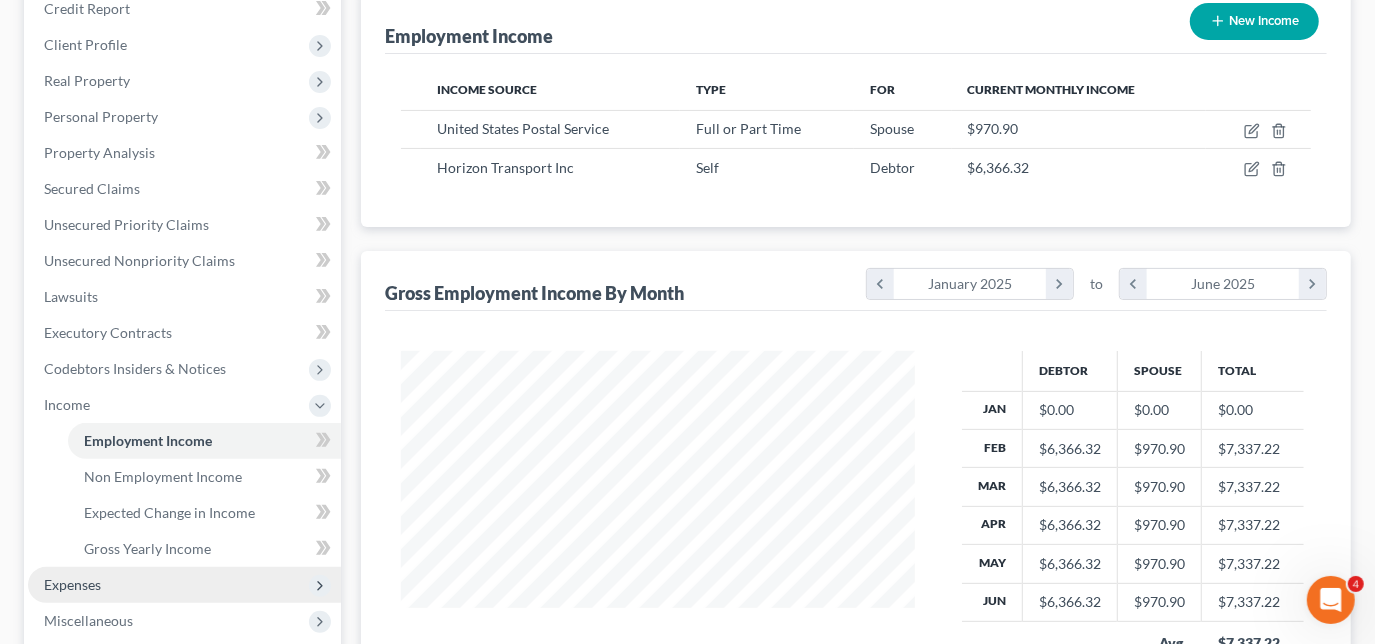 click on "Expenses" at bounding box center [184, 585] 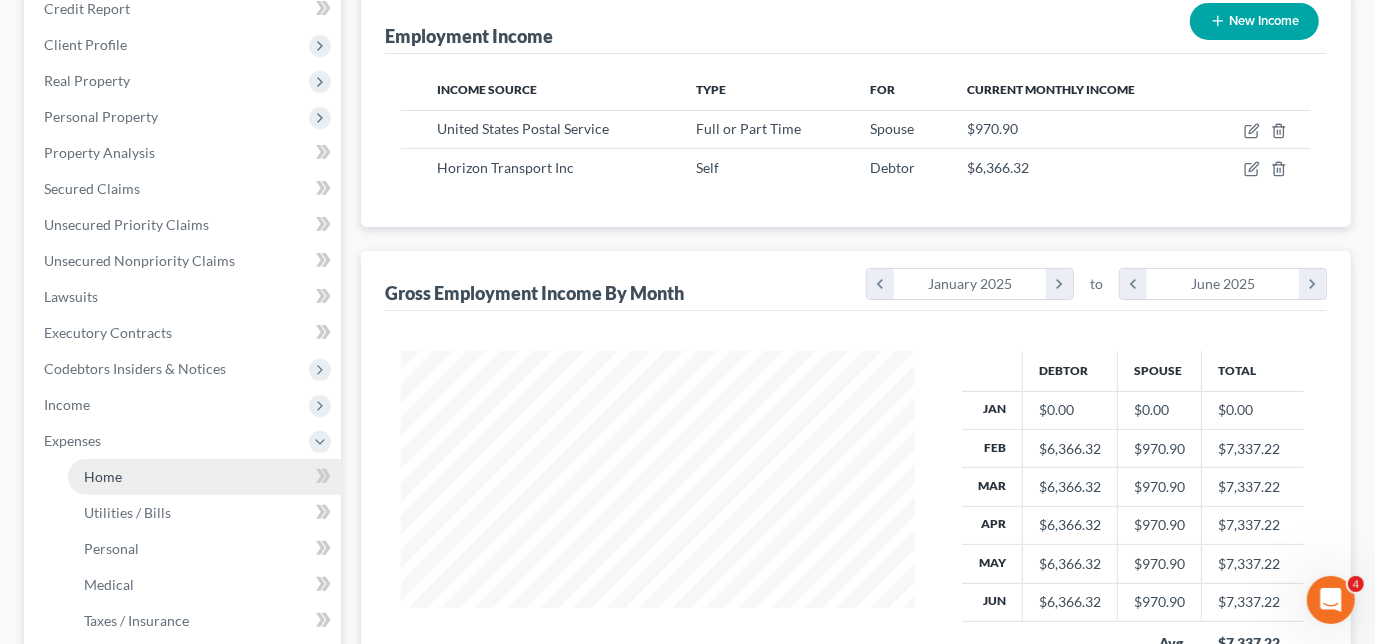 click on "Home" at bounding box center [204, 477] 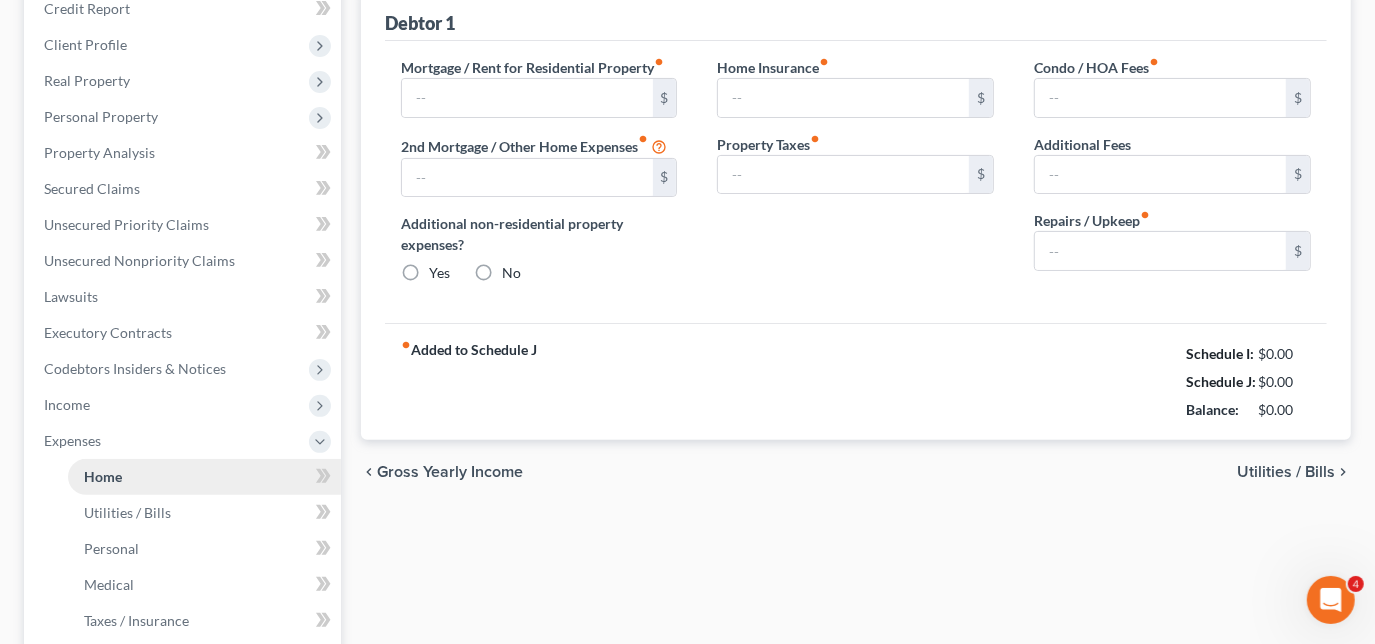 type on "0.00" 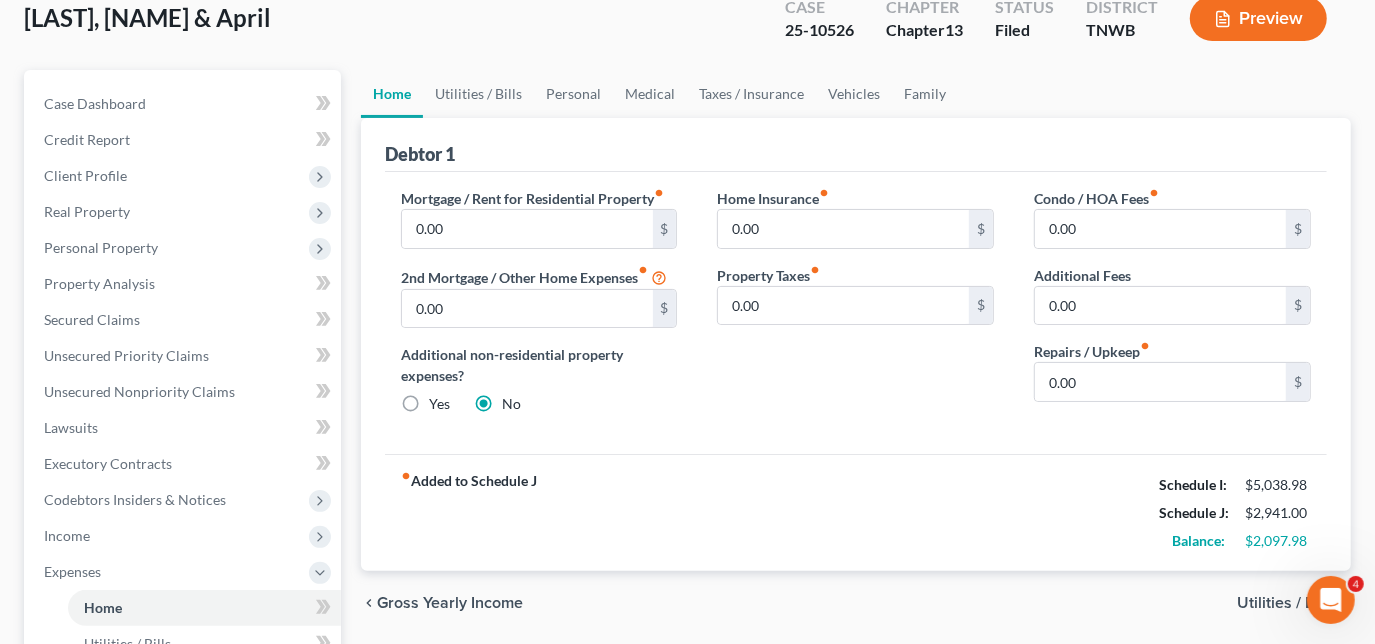 scroll, scrollTop: 145, scrollLeft: 0, axis: vertical 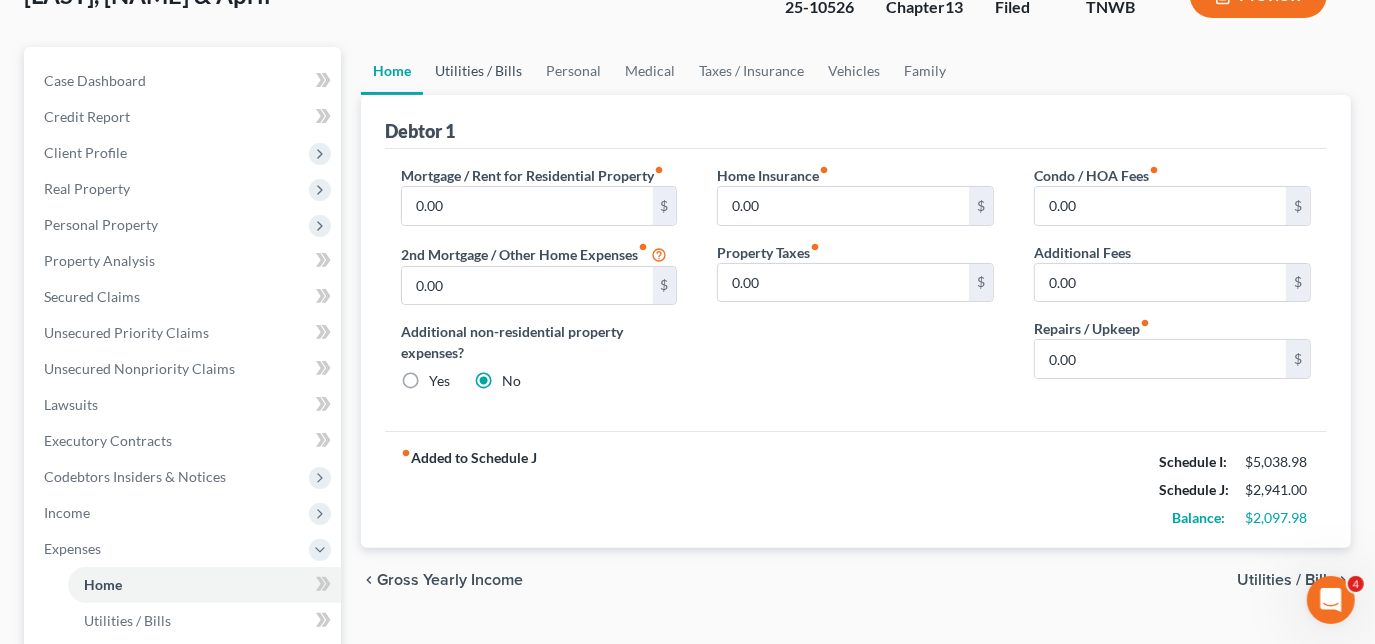 click on "Utilities / Bills" at bounding box center [478, 71] 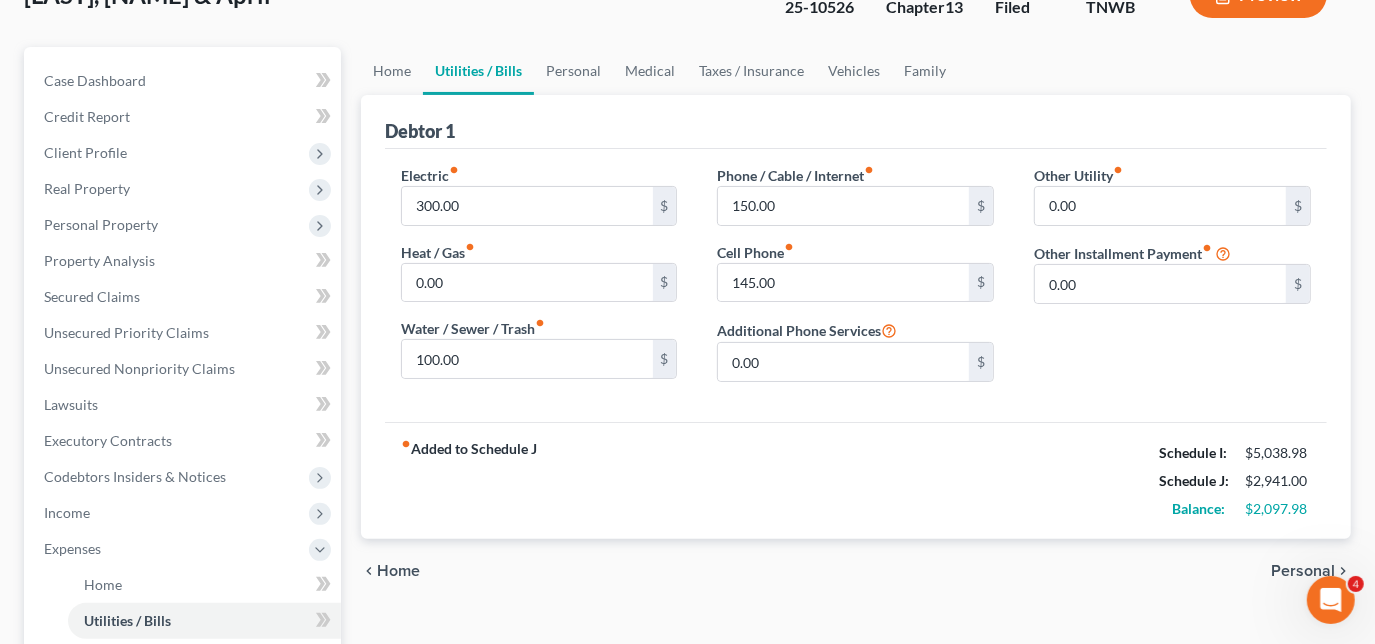 scroll, scrollTop: 0, scrollLeft: 0, axis: both 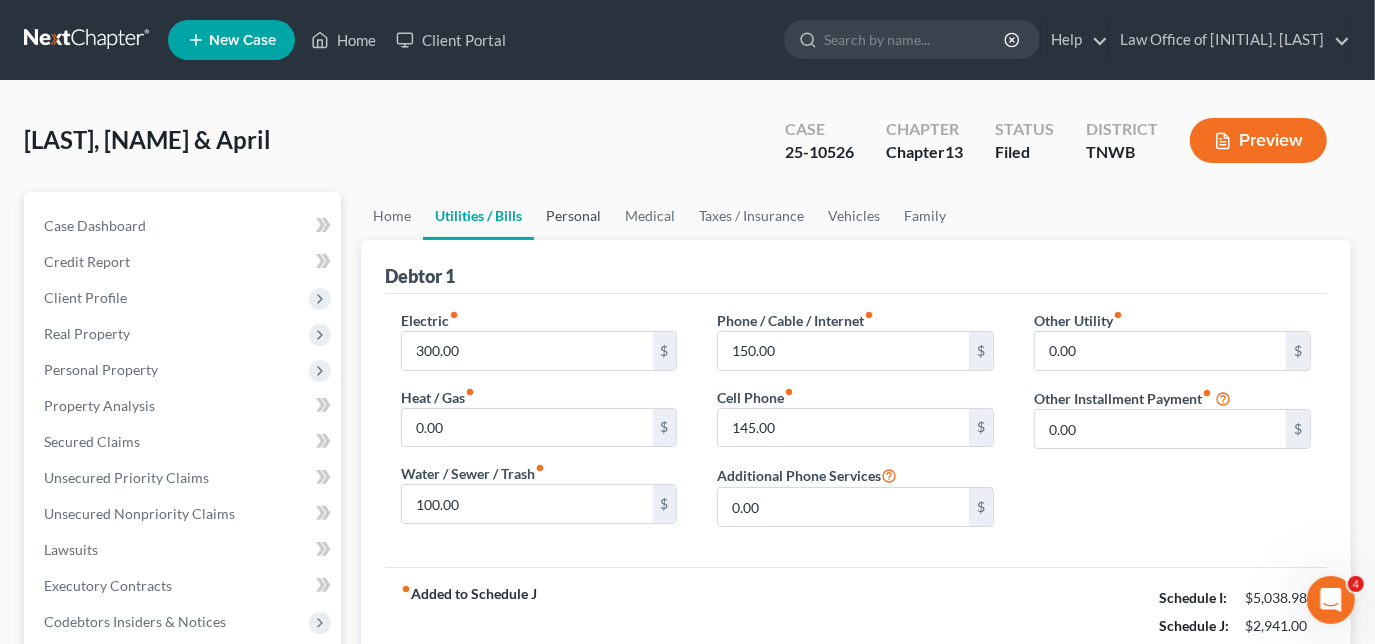 click on "Personal" at bounding box center (573, 216) 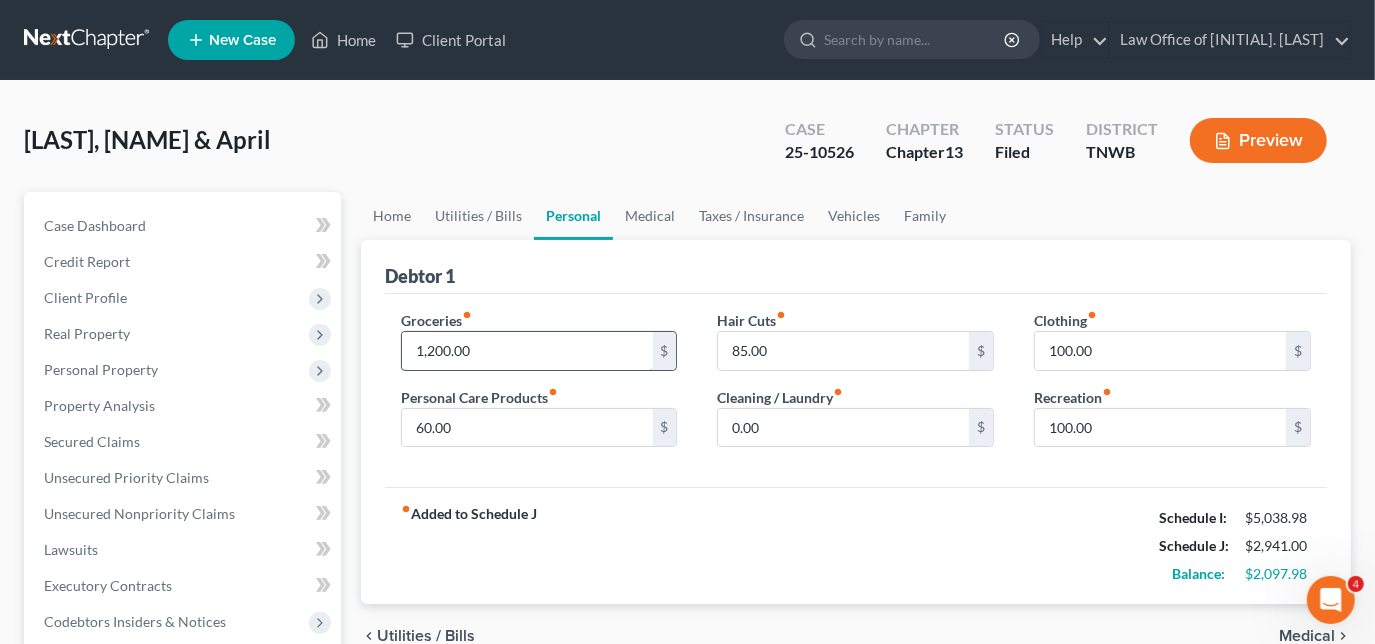 click on "1,200.00" at bounding box center (527, 351) 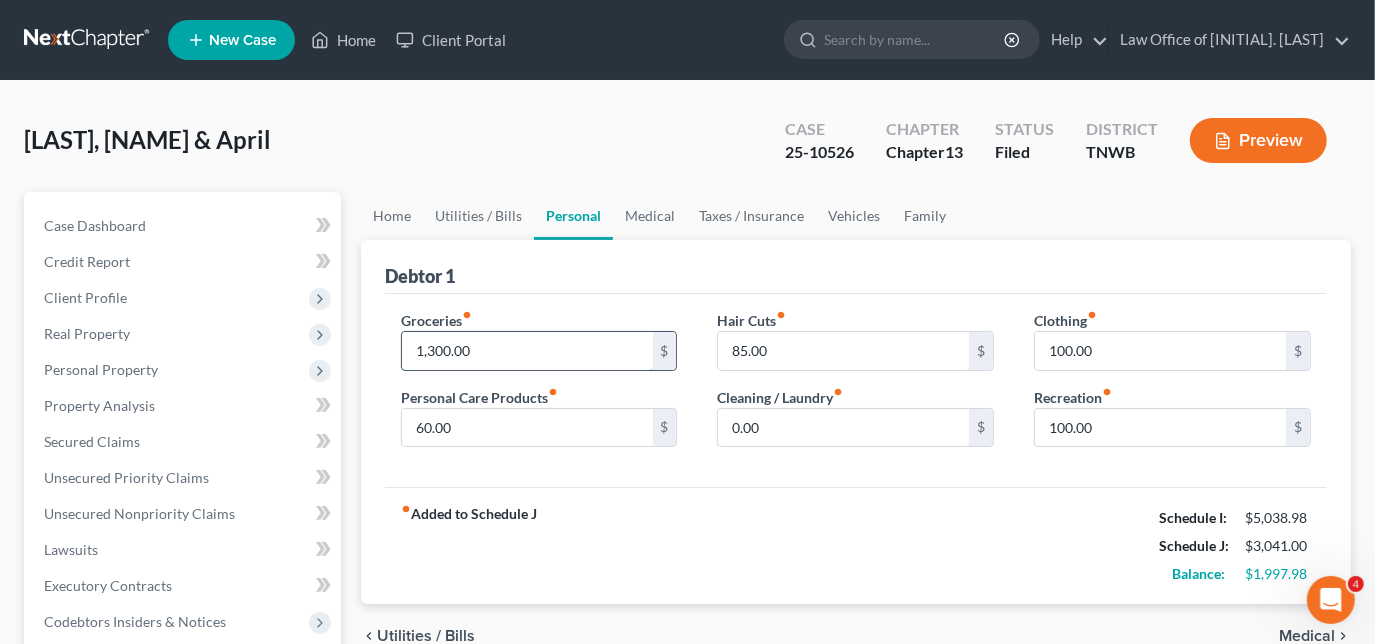 type on "1,300.00" 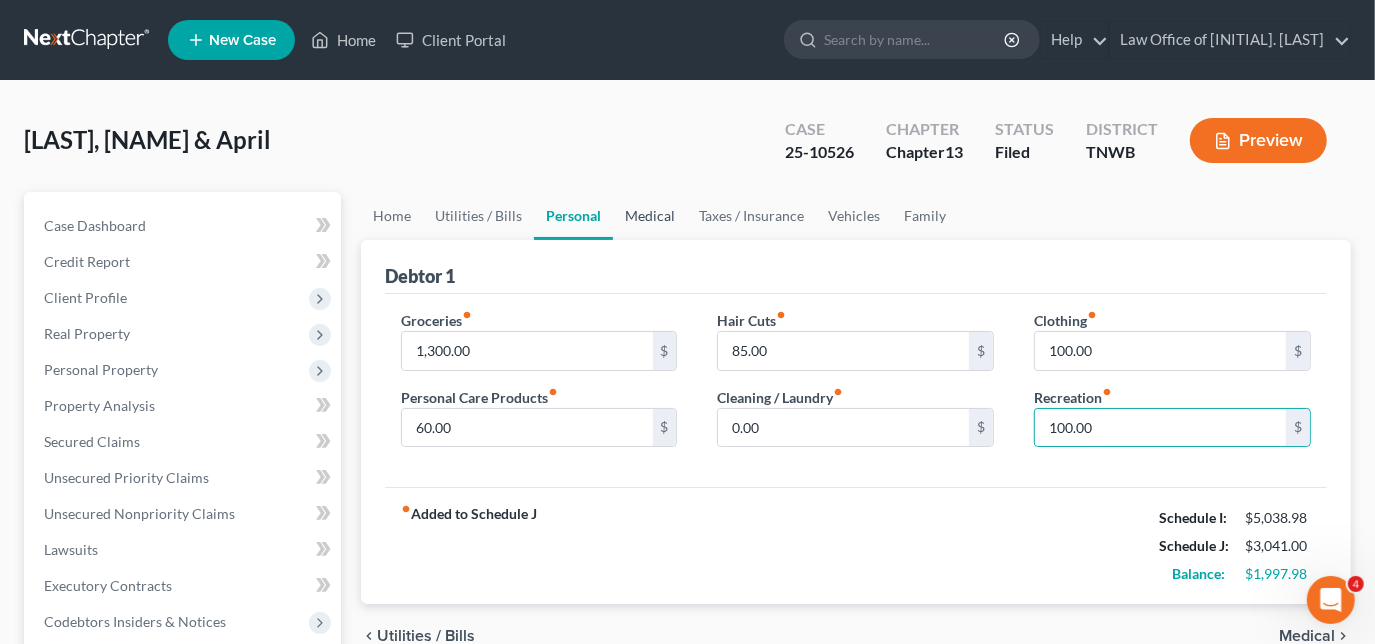 click on "Medical" at bounding box center [650, 216] 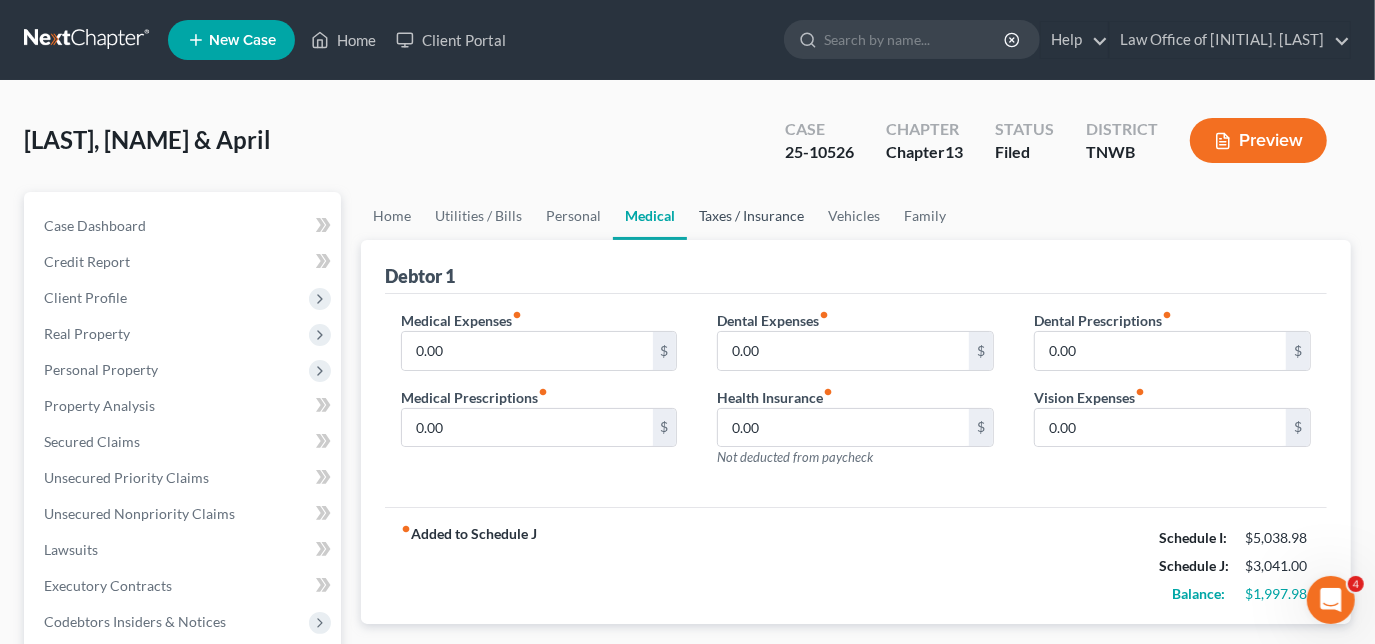 click on "Taxes / Insurance" at bounding box center [751, 216] 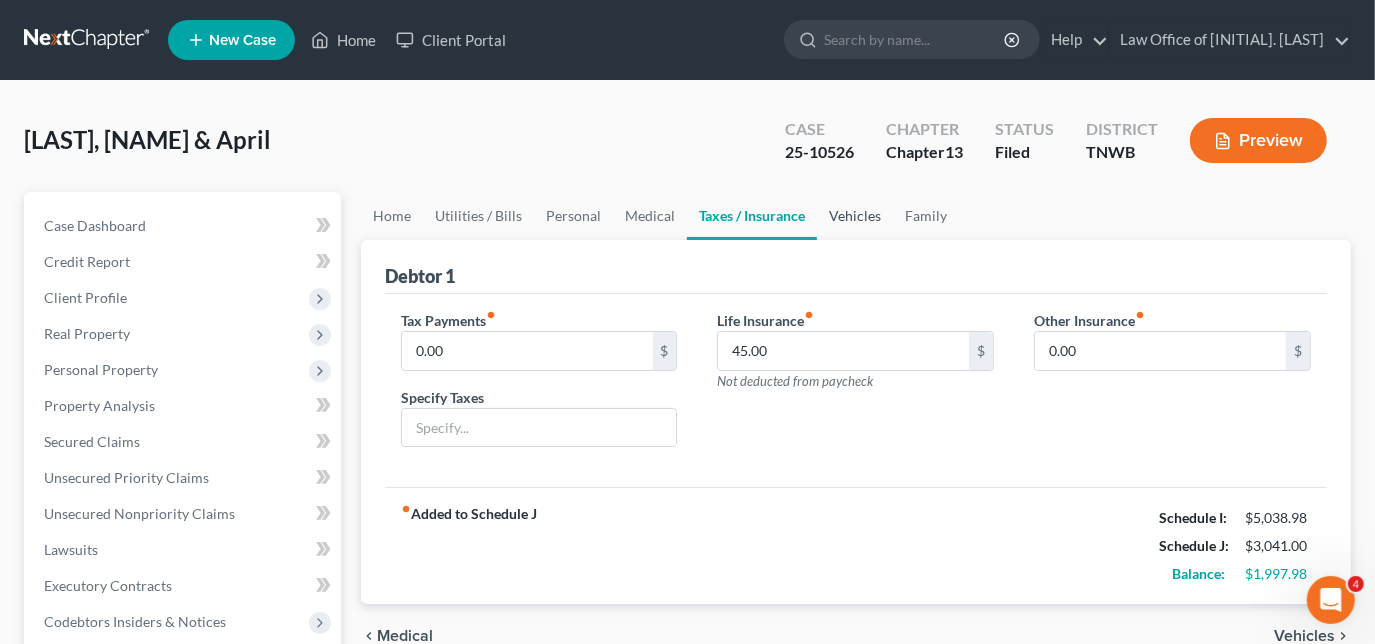 click on "Vehicles" at bounding box center [855, 216] 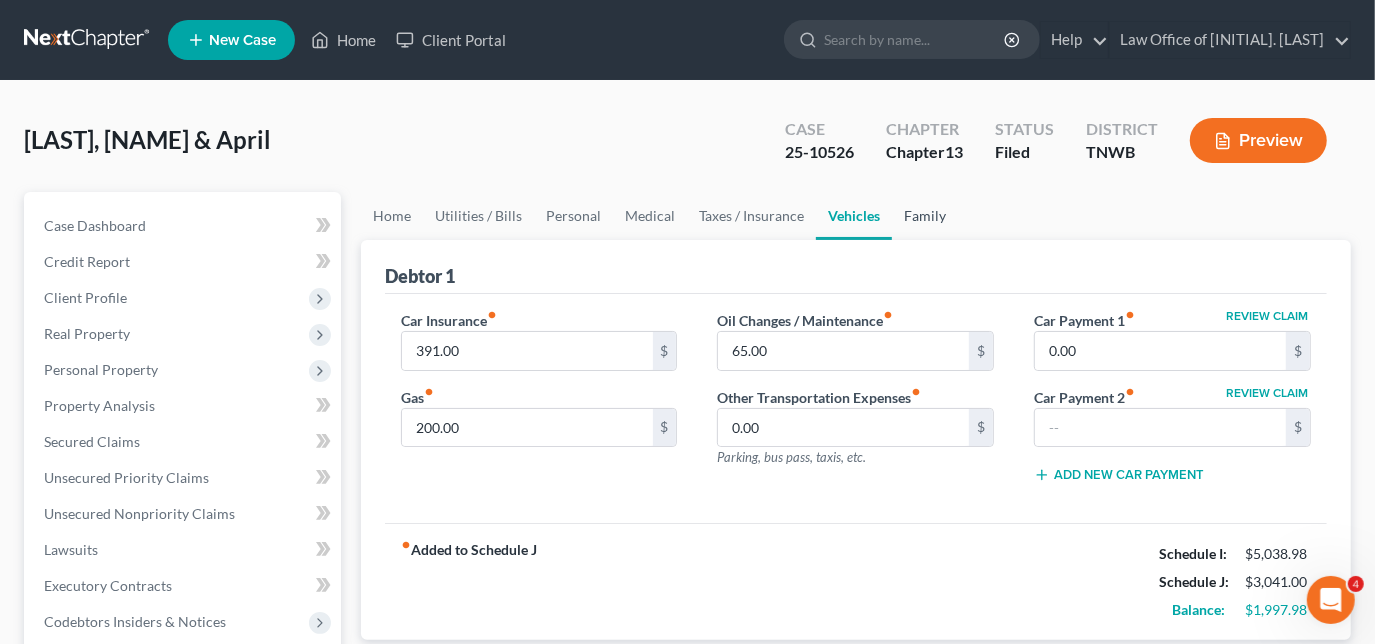 click on "Family" at bounding box center (925, 216) 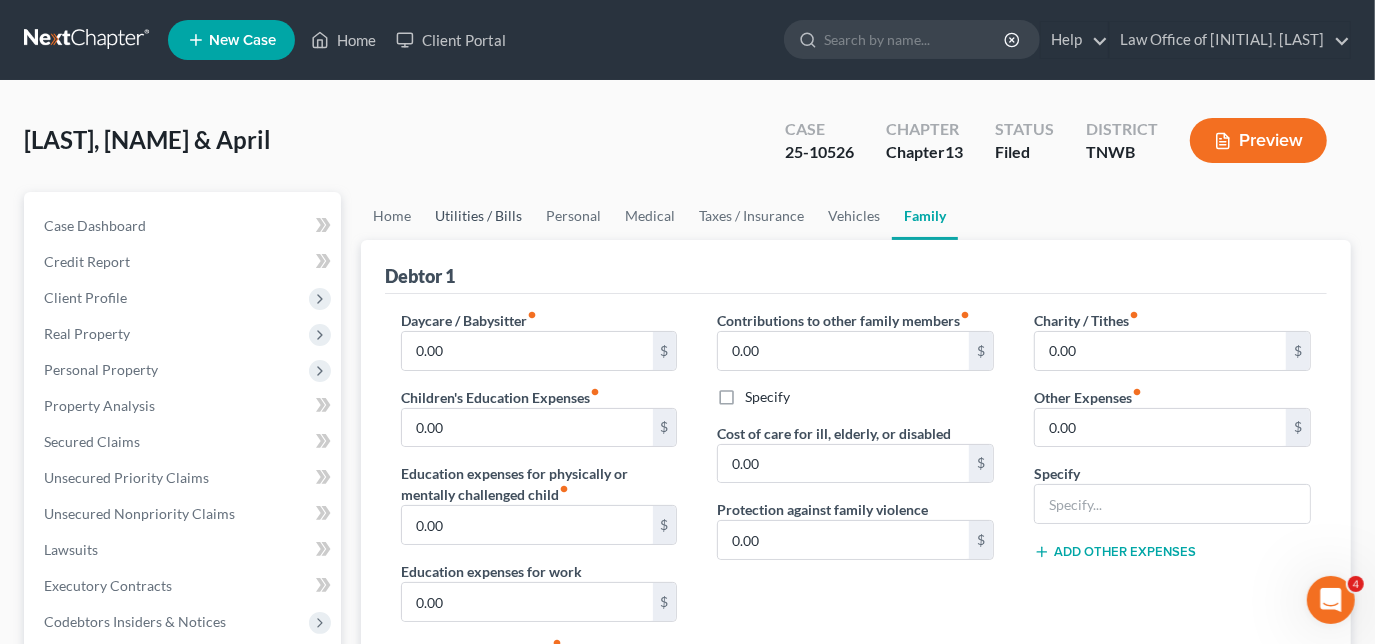 click on "Utilities / Bills" at bounding box center [478, 216] 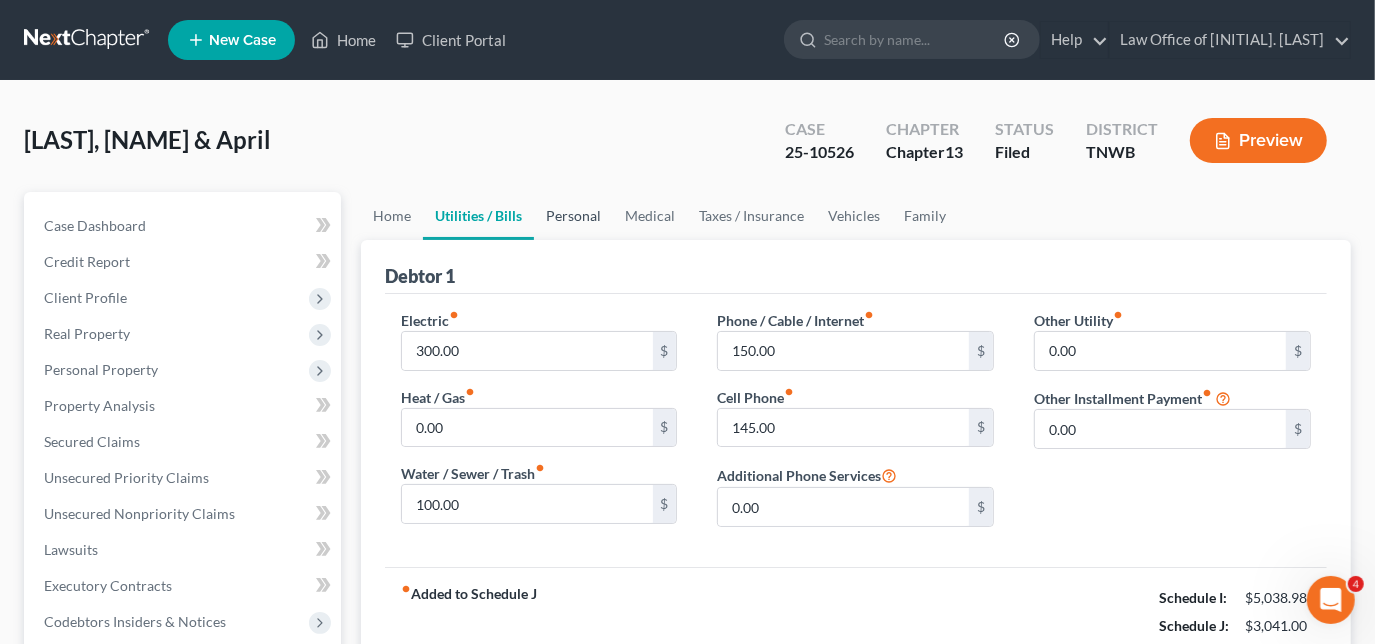 click on "Personal" at bounding box center (573, 216) 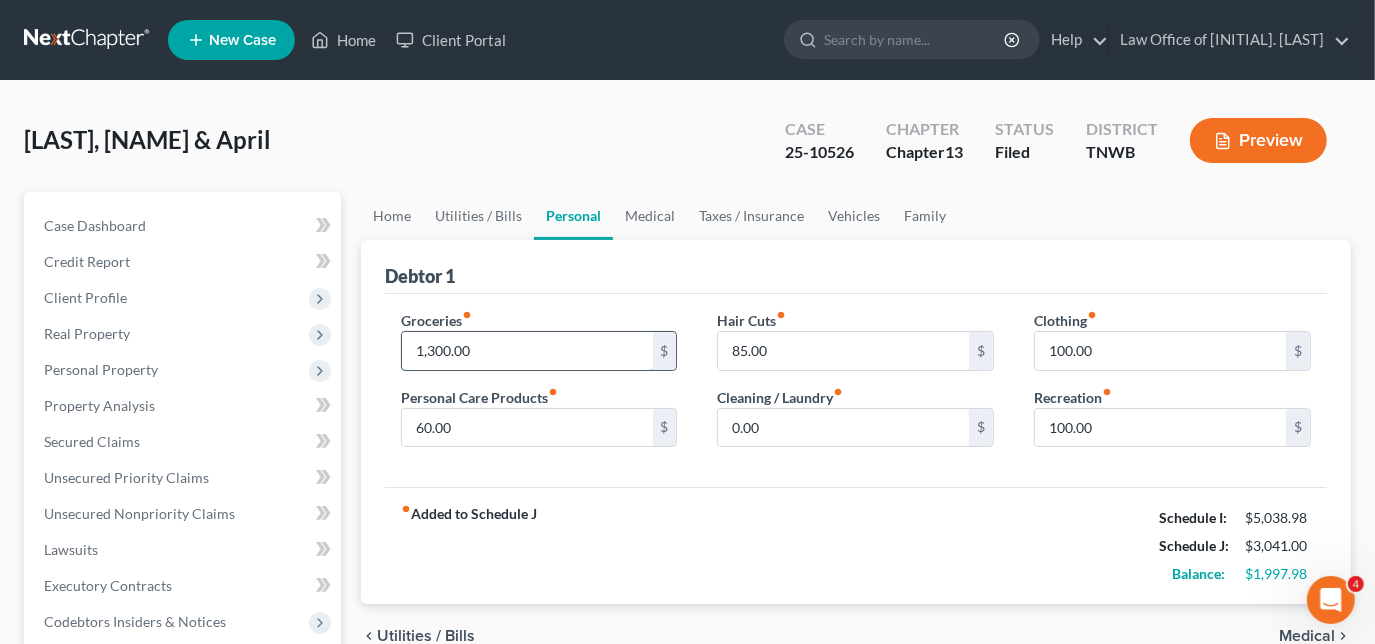 click on "1,300.00" at bounding box center [527, 351] 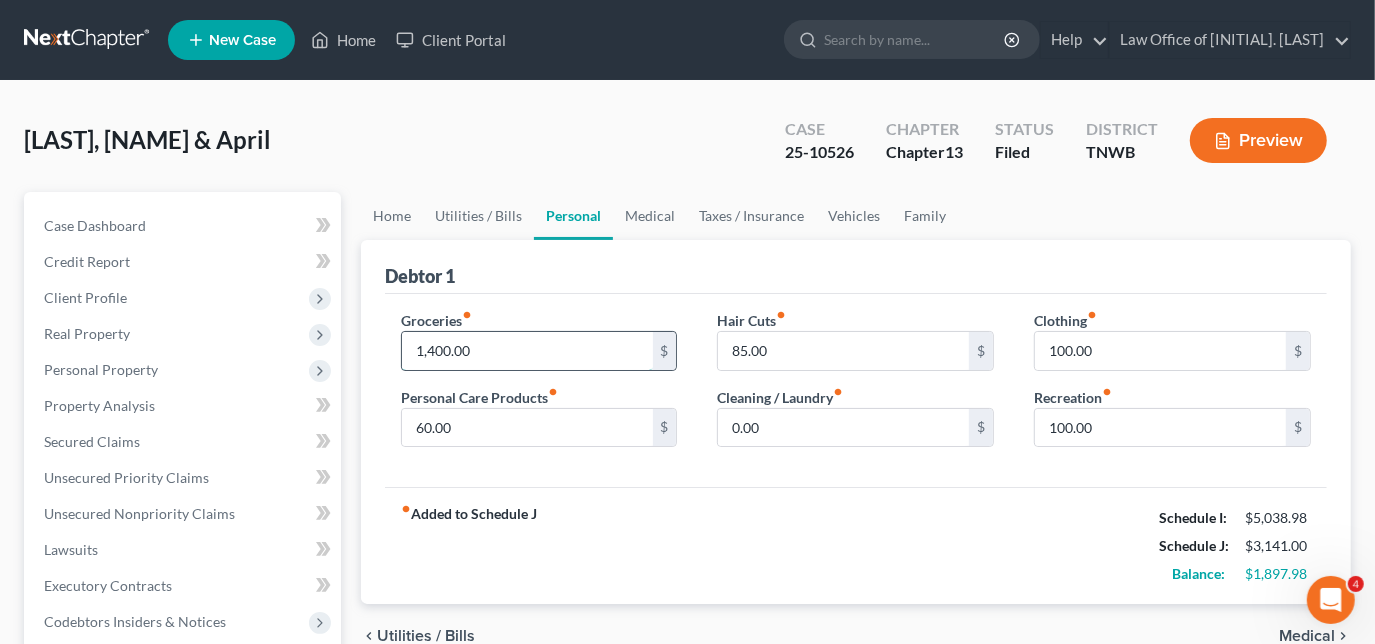 type on "1,400.00" 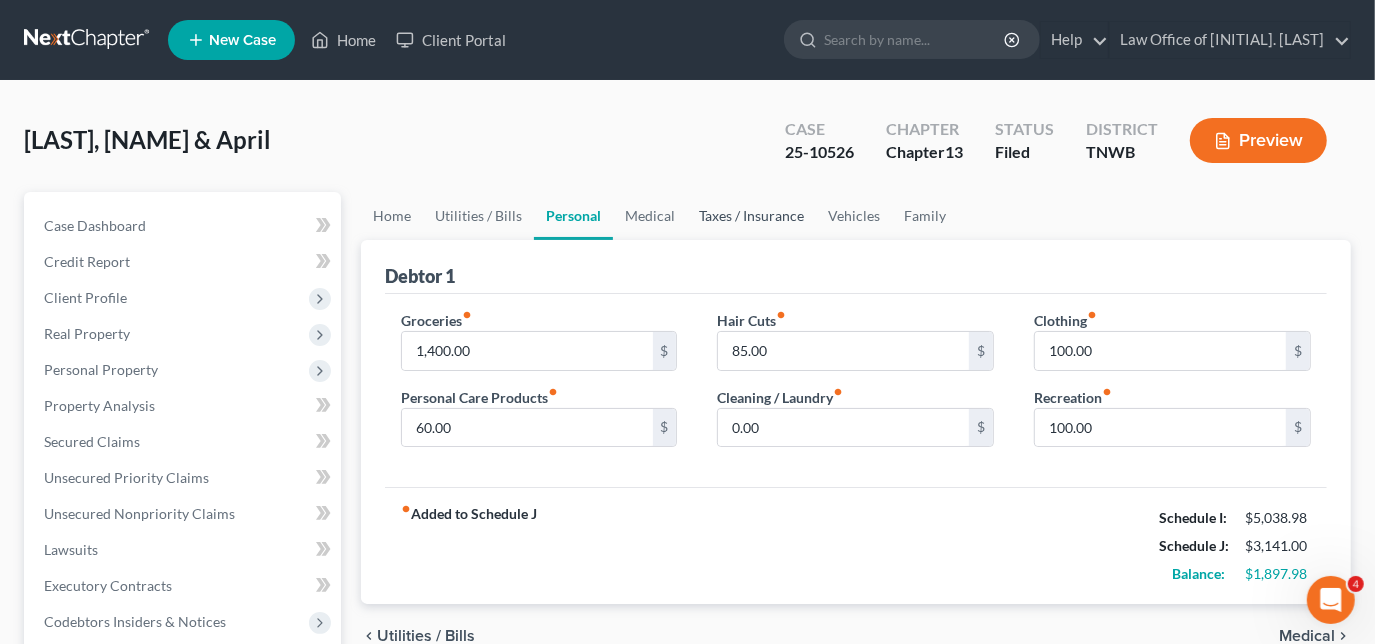 click on "Taxes / Insurance" at bounding box center (751, 216) 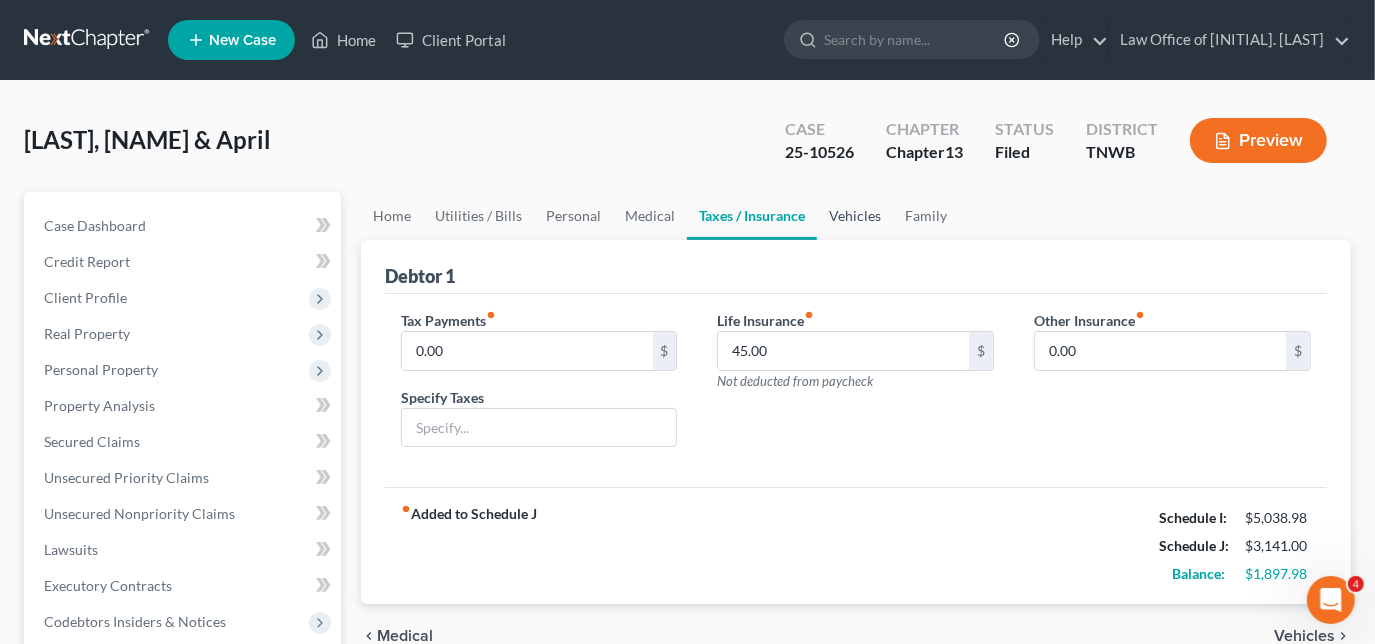 click on "Vehicles" at bounding box center (855, 216) 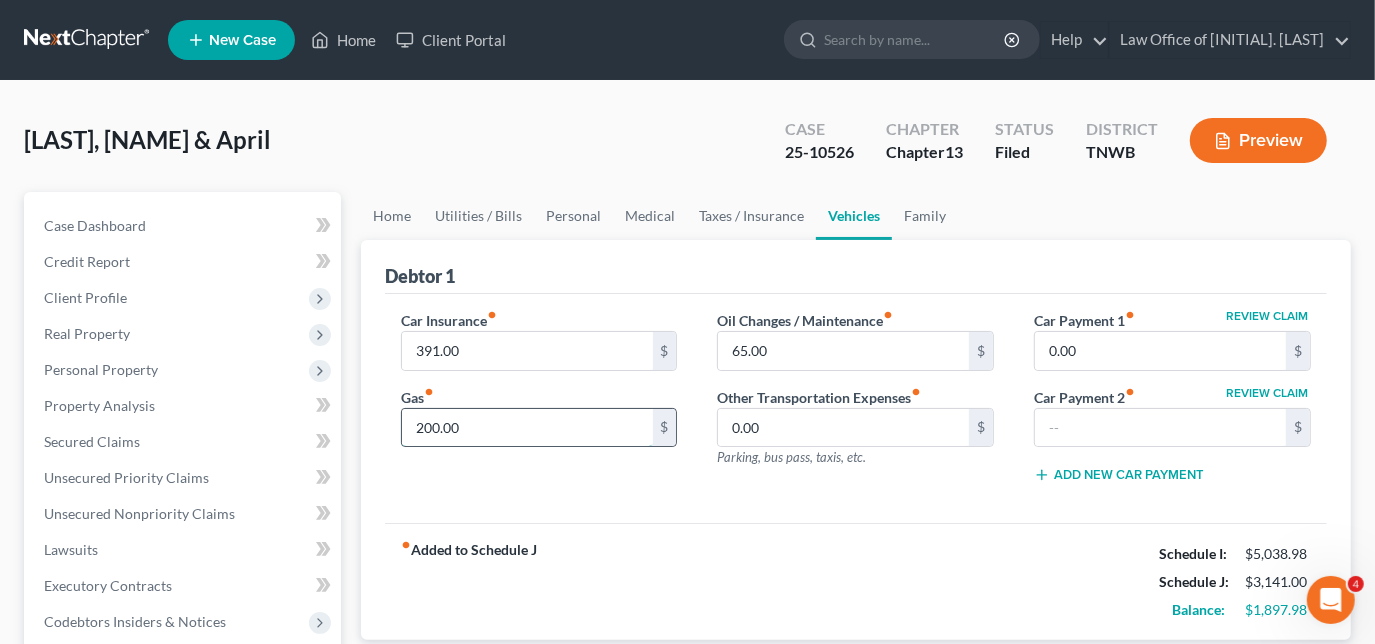 click on "200.00" at bounding box center [527, 428] 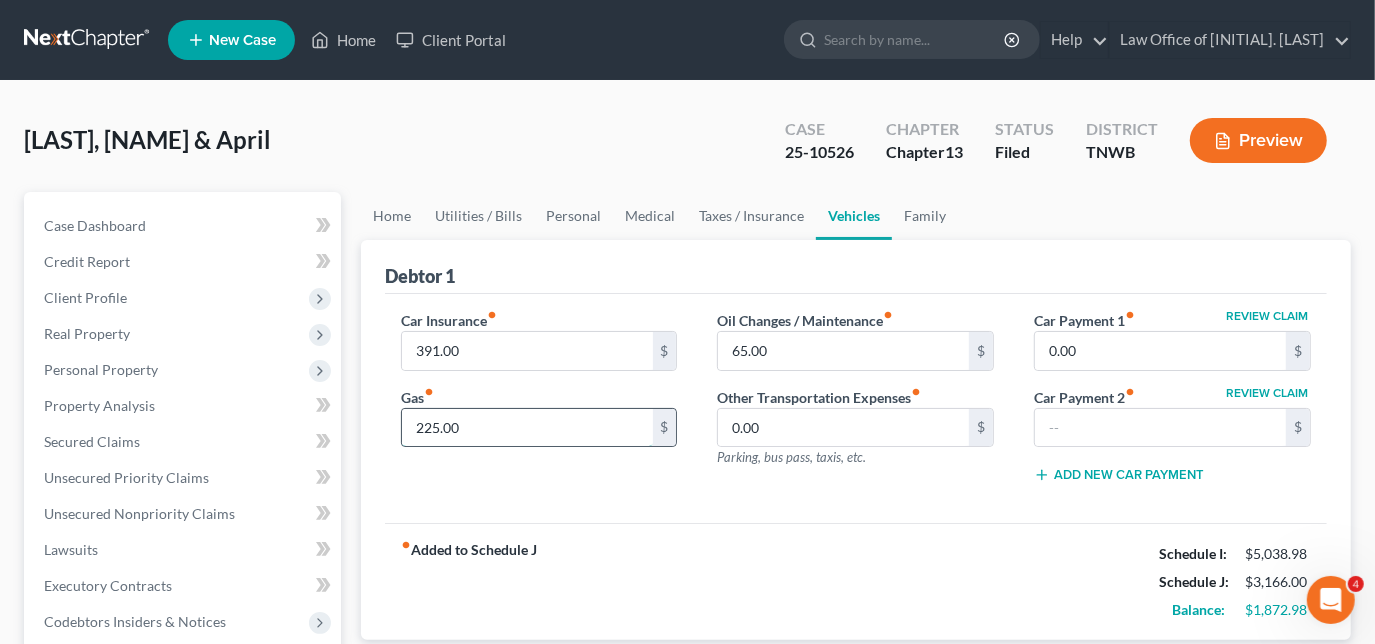 type on "225.00" 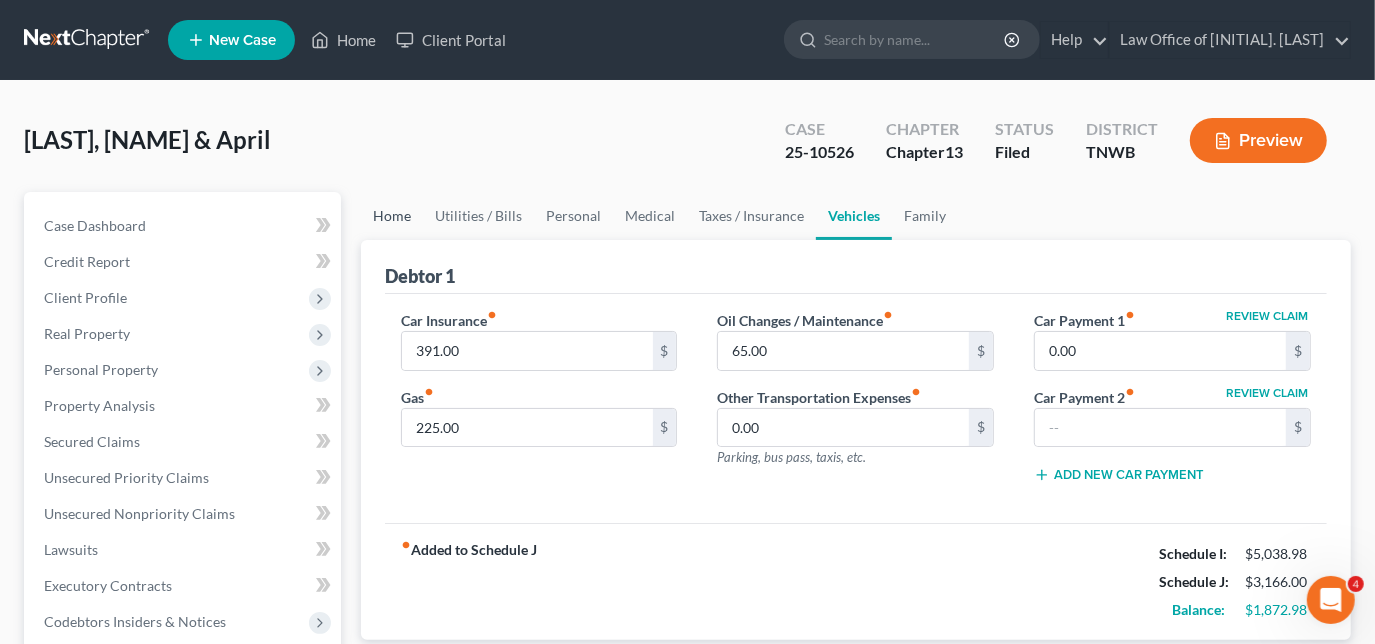 click on "Home" at bounding box center (392, 216) 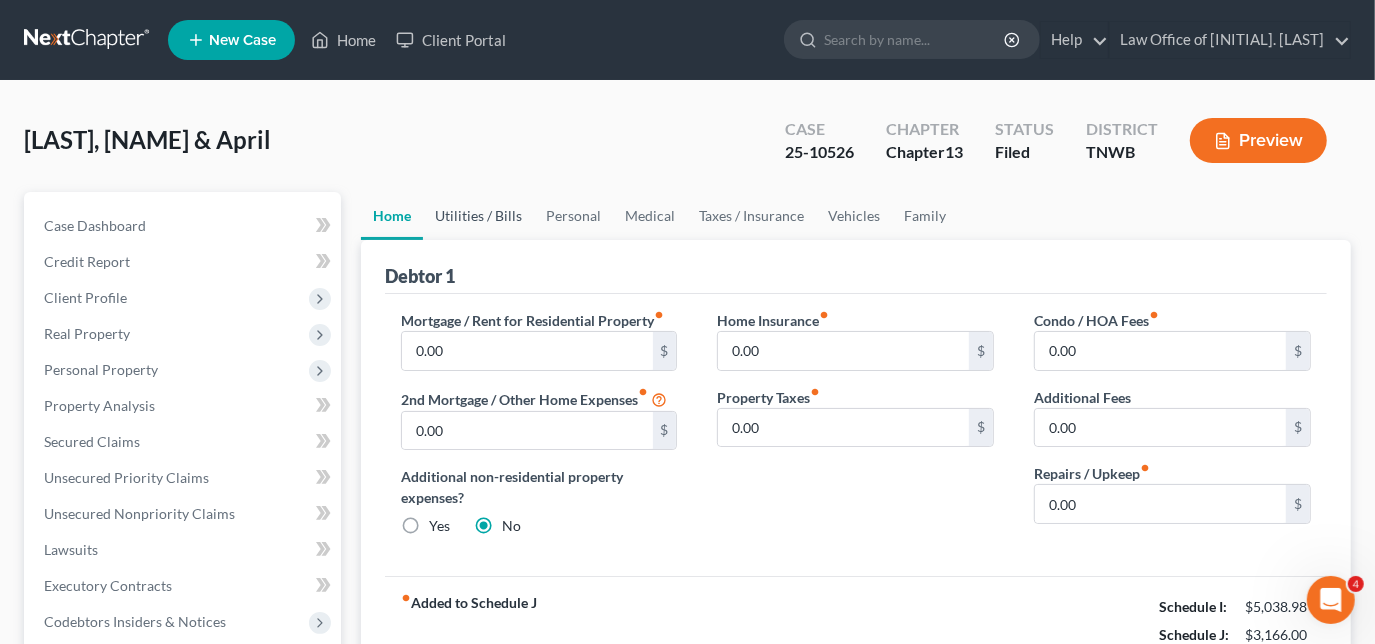 click on "Utilities / Bills" at bounding box center [478, 216] 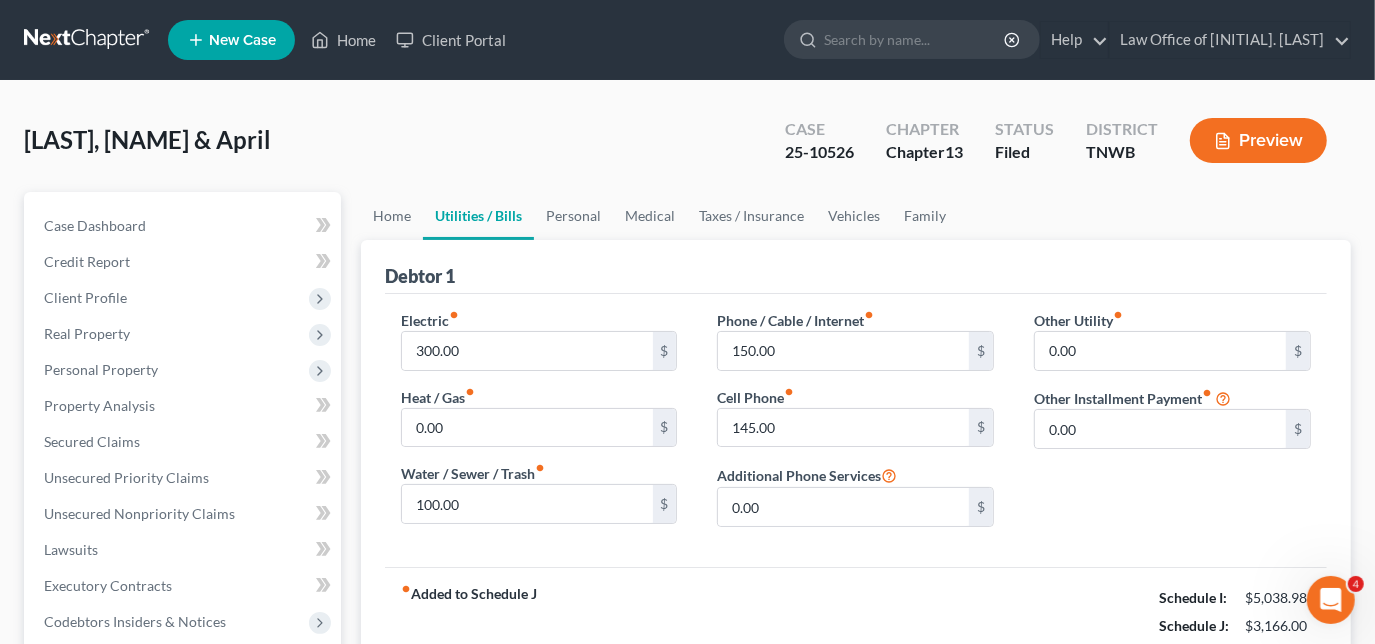 click on "Utilities / Bills" at bounding box center (478, 216) 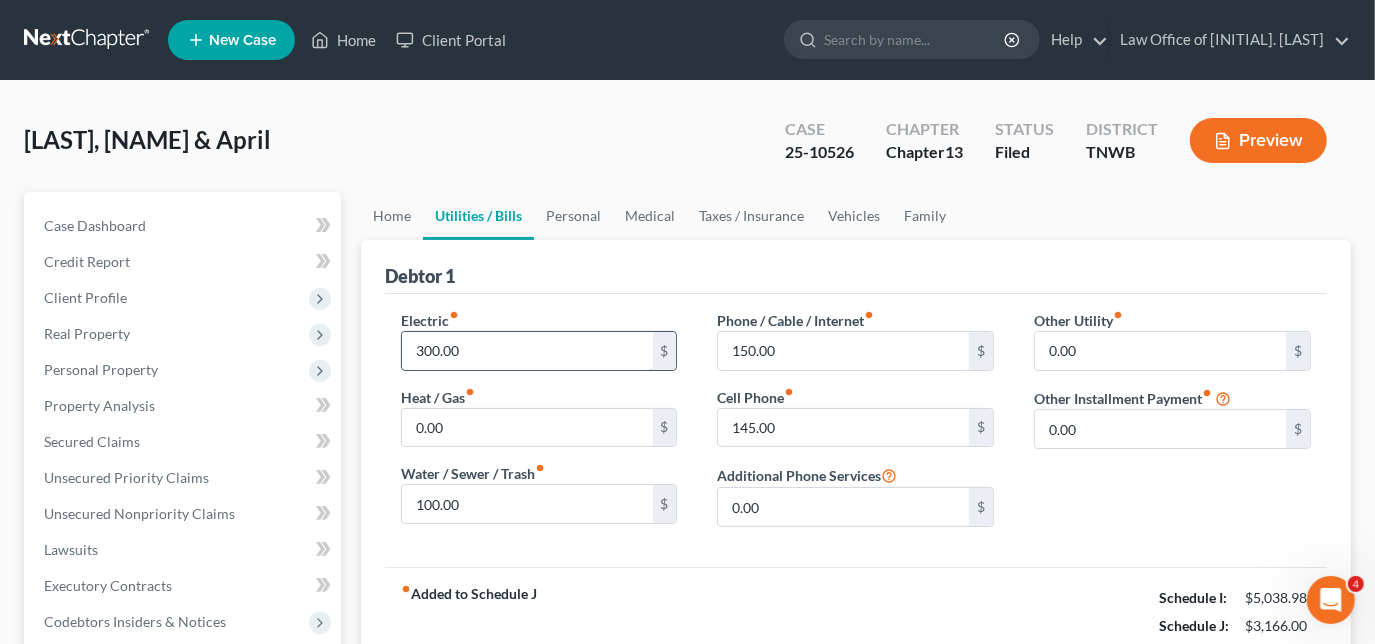click on "300.00" at bounding box center [527, 351] 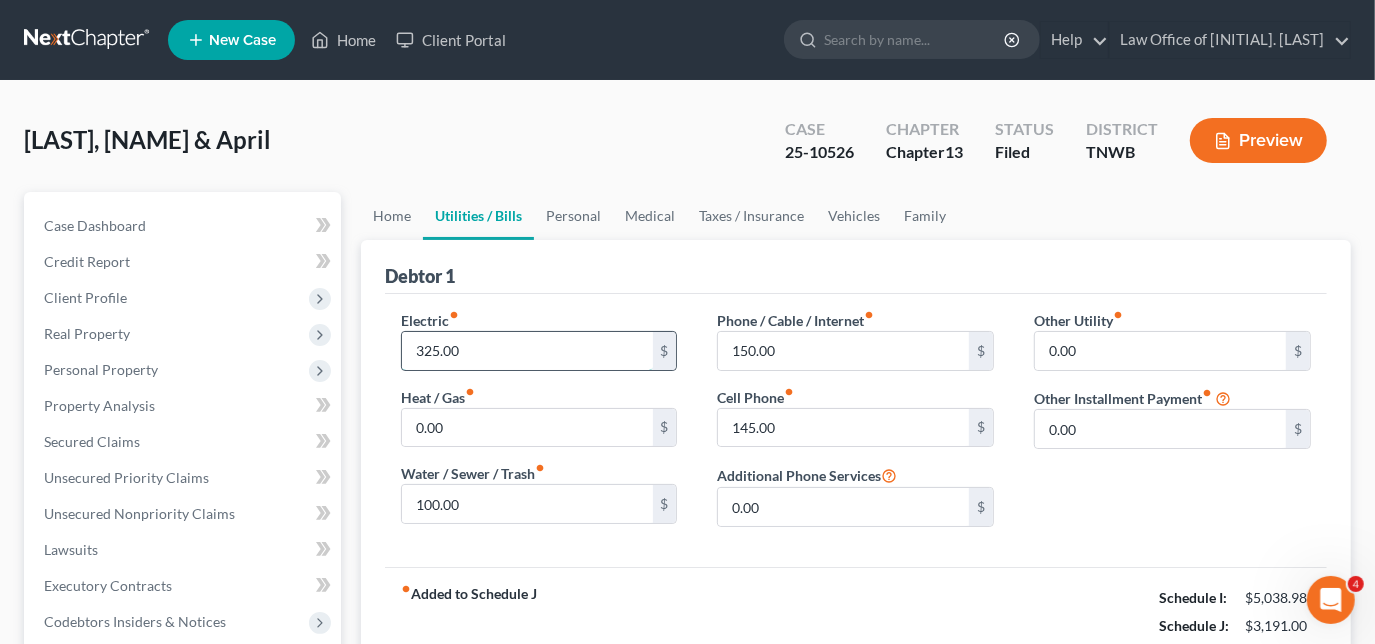 click on "325.00" at bounding box center (527, 351) 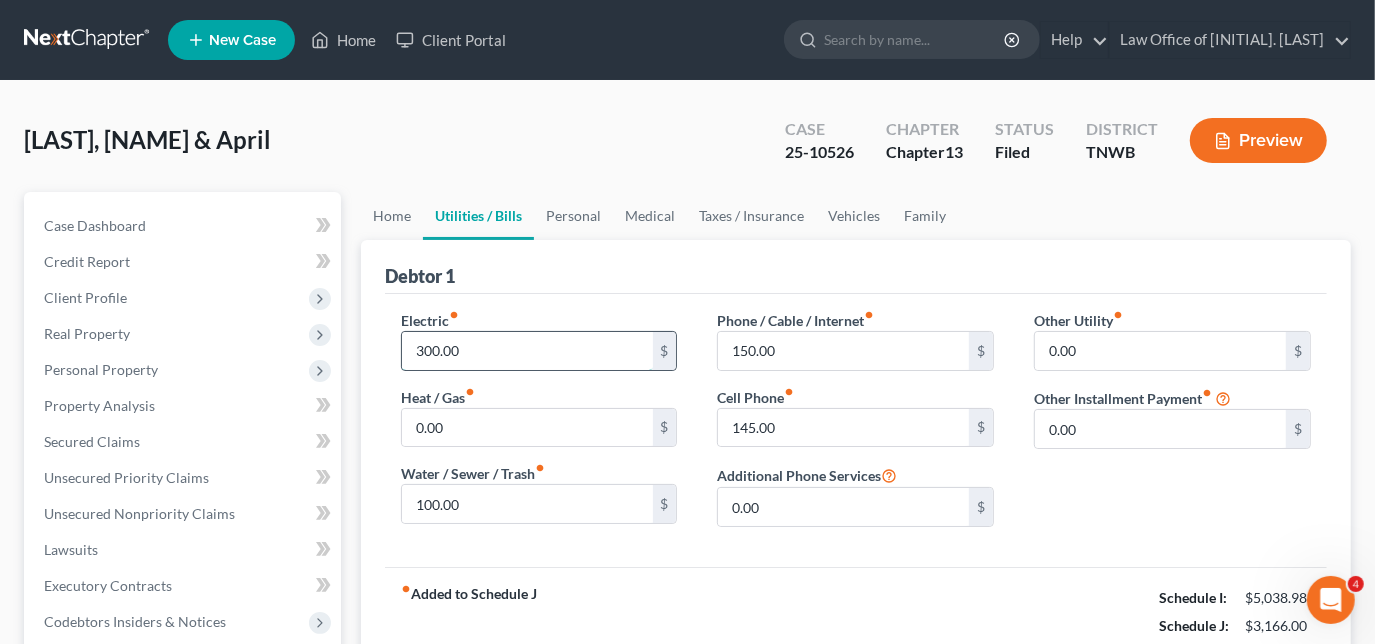 type on "300.00" 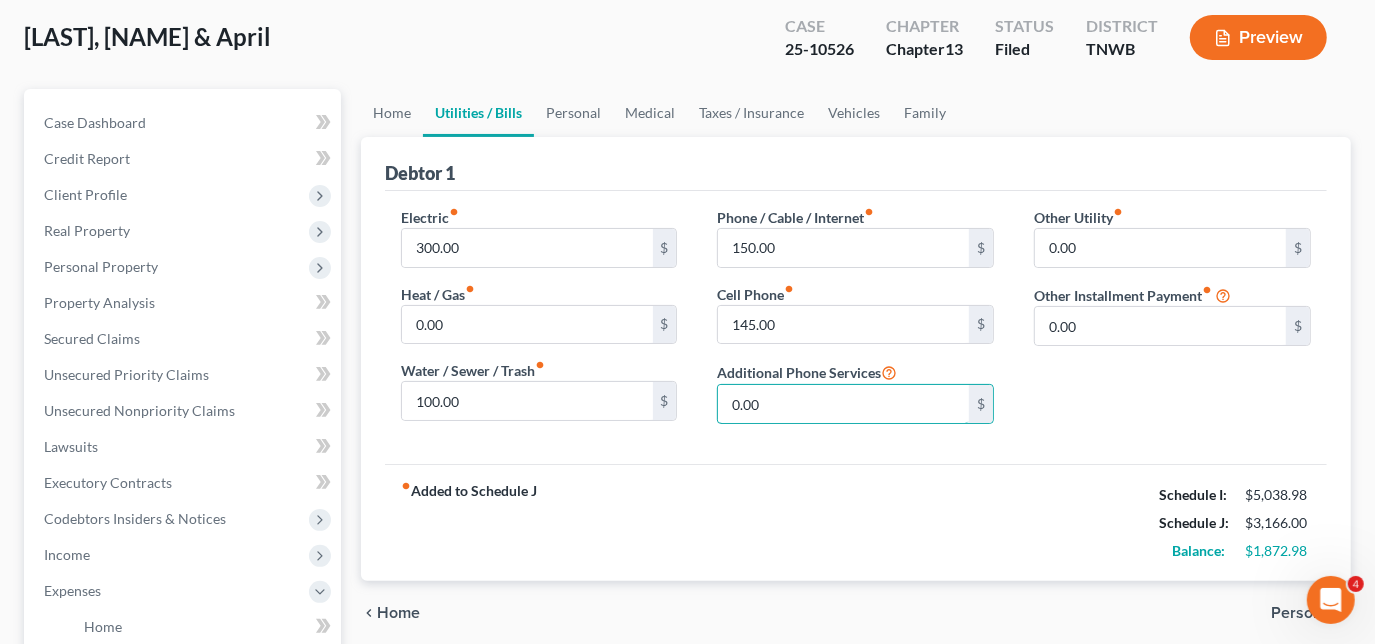 scroll, scrollTop: 109, scrollLeft: 0, axis: vertical 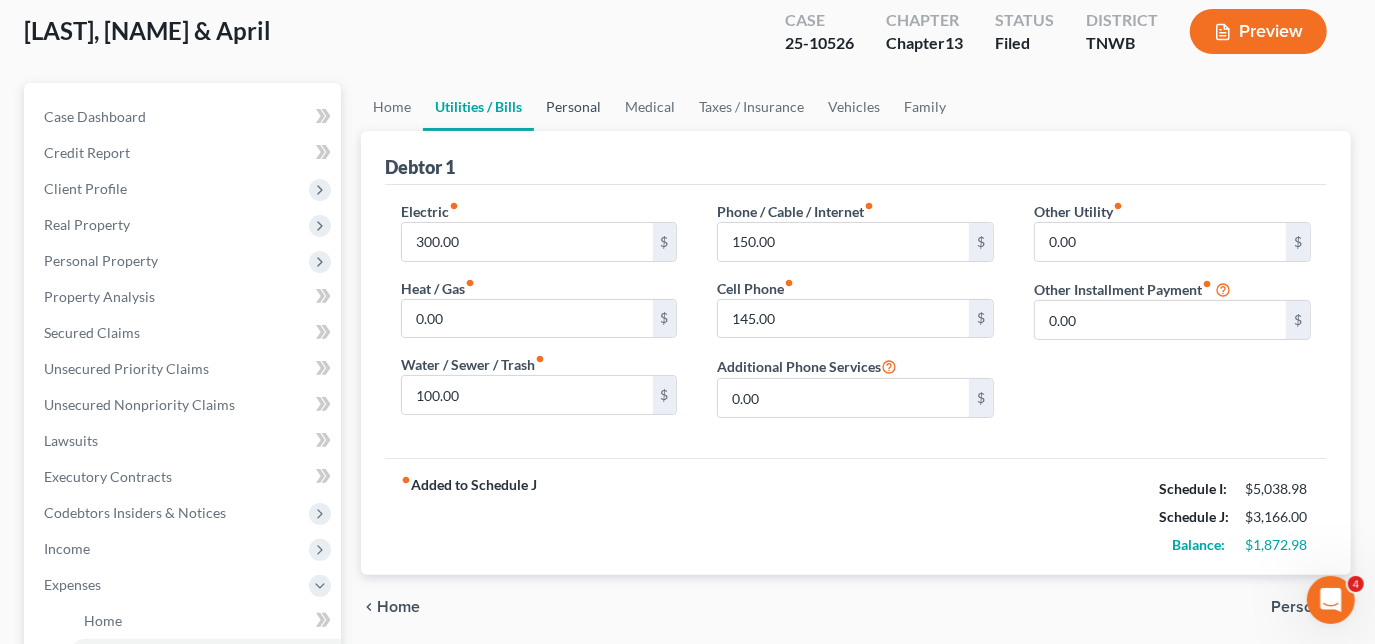 click on "Personal" at bounding box center [573, 107] 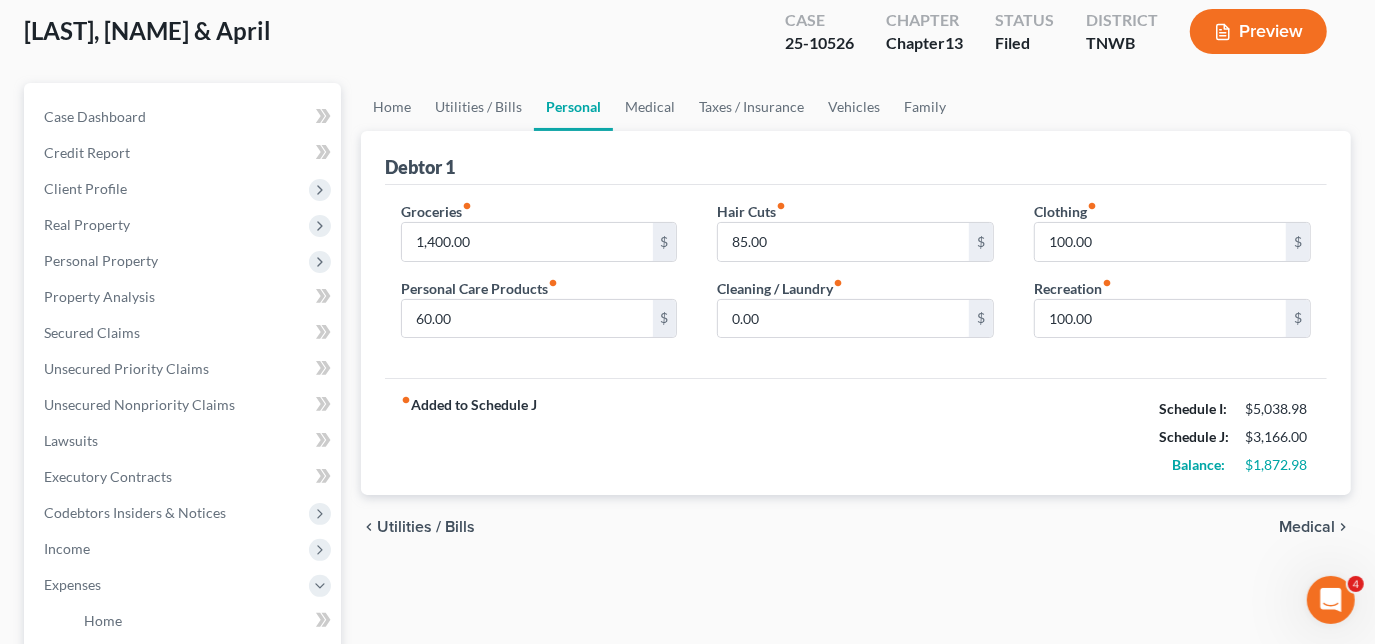scroll, scrollTop: 0, scrollLeft: 0, axis: both 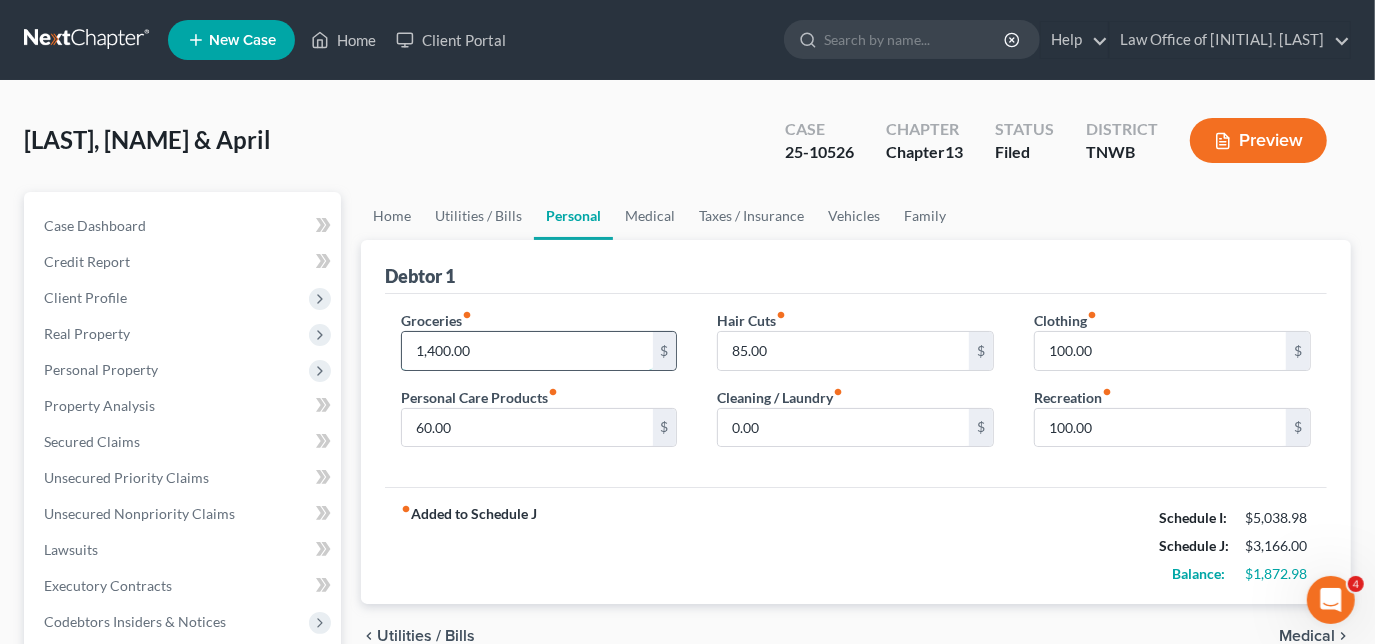 click on "1,400.00" at bounding box center (527, 351) 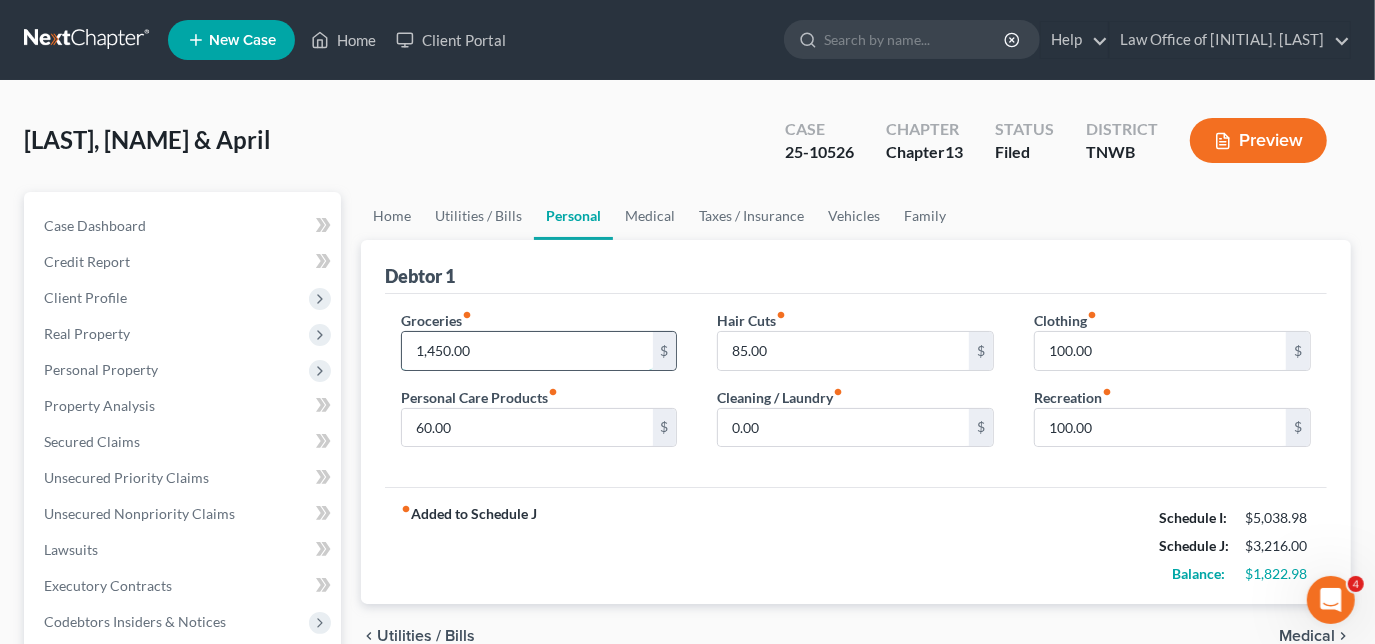 type on "1,450.00" 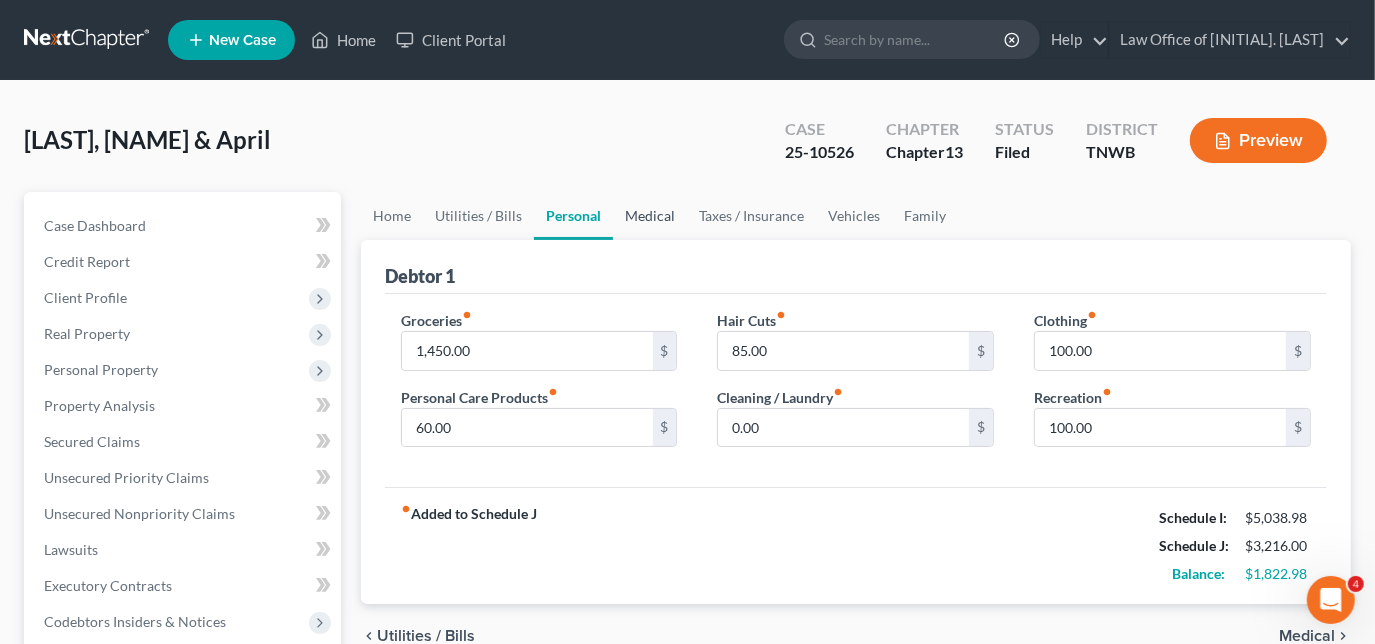 click on "Medical" at bounding box center (650, 216) 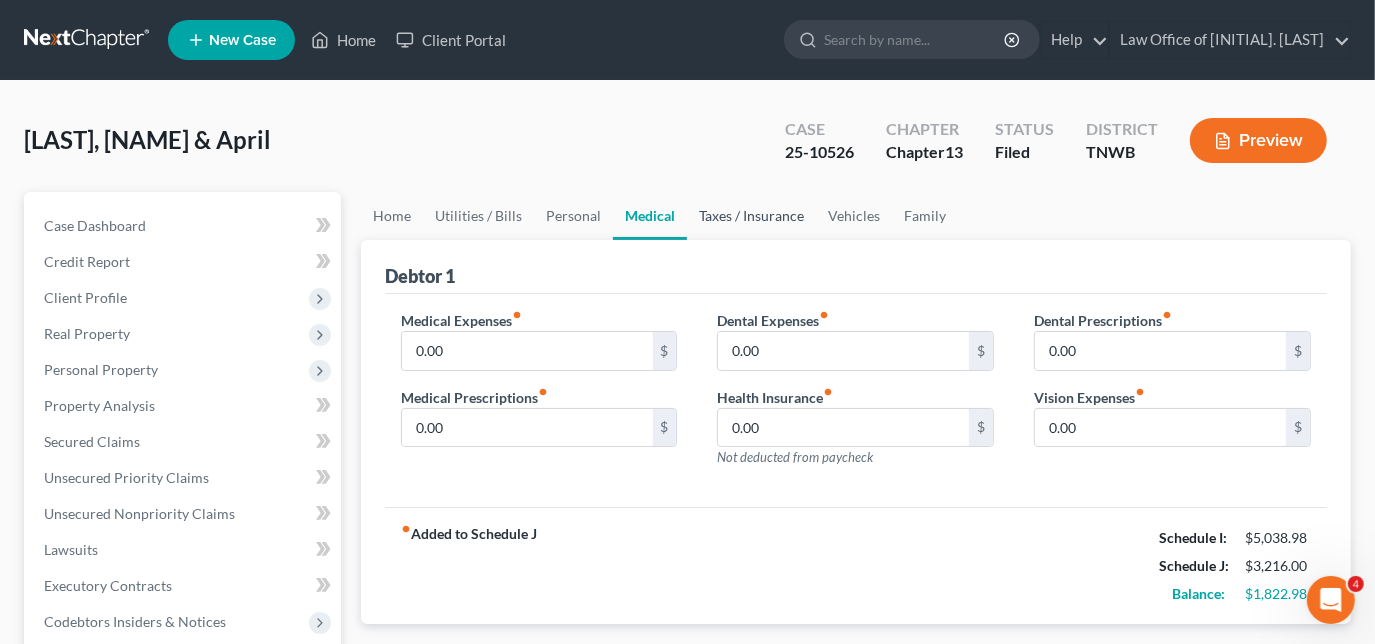 click on "Taxes / Insurance" at bounding box center [751, 216] 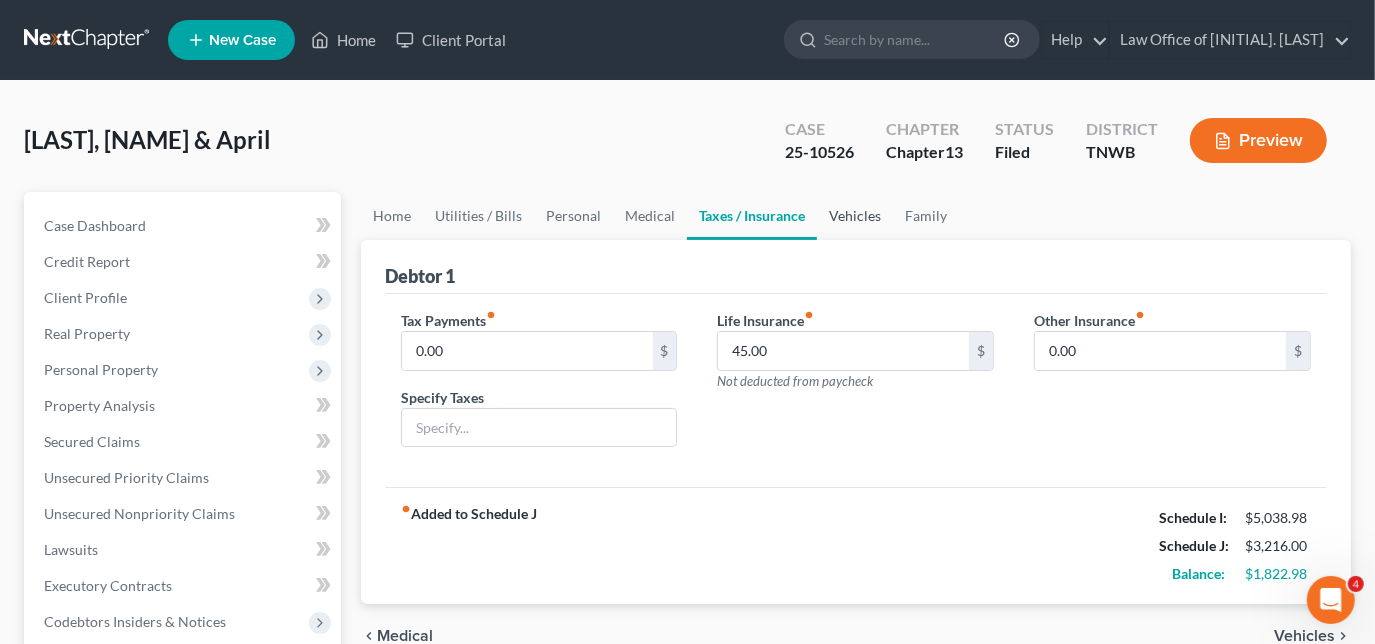click on "Vehicles" at bounding box center (855, 216) 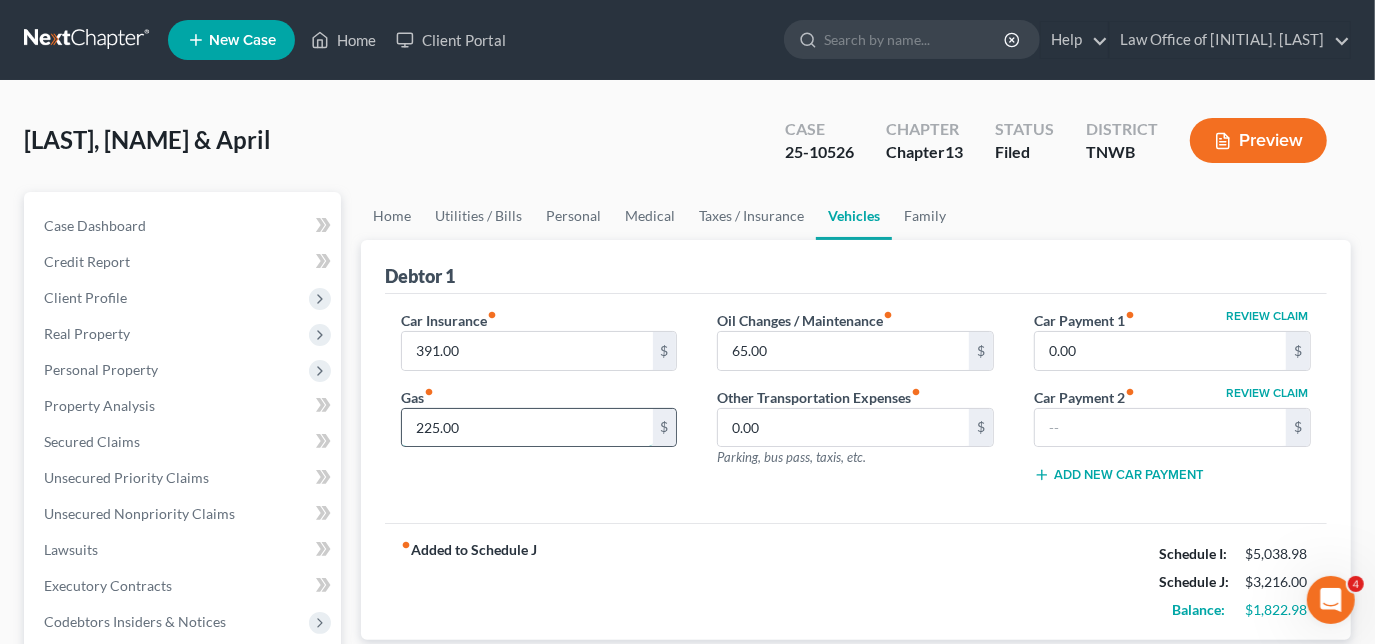 click on "225.00" at bounding box center [527, 428] 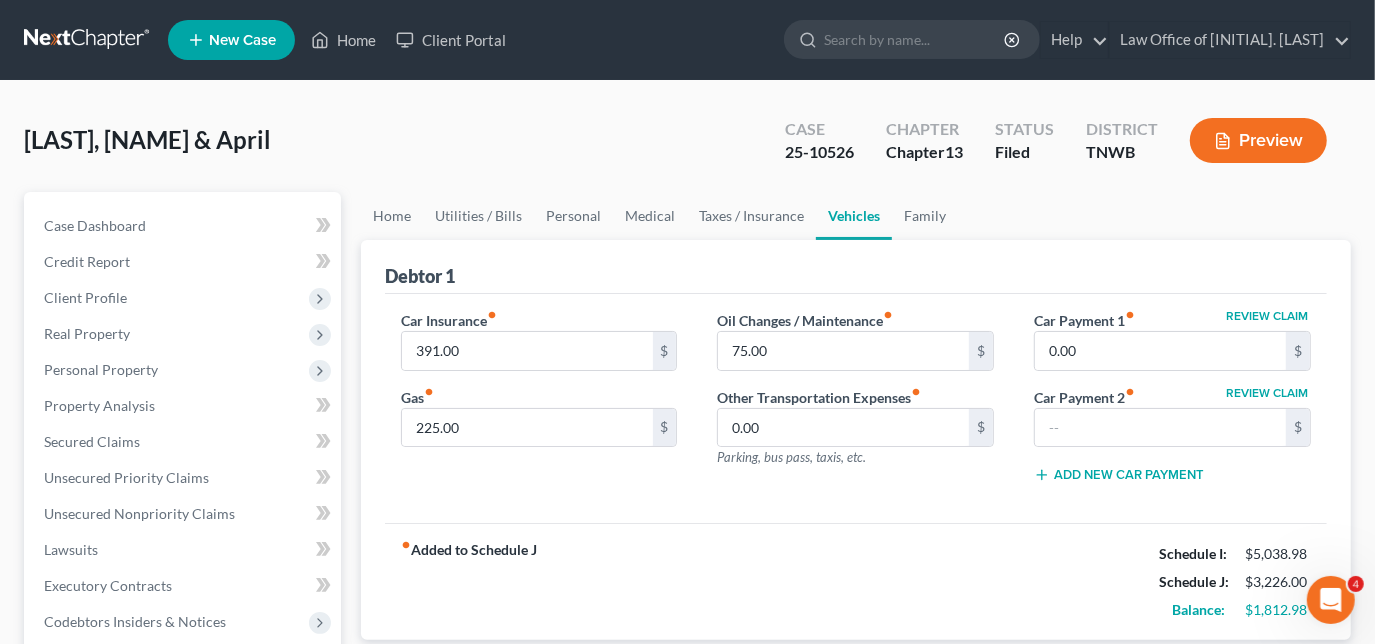 click on "Oil Changes / Maintenance  fiber_manual_record" at bounding box center [805, 320] 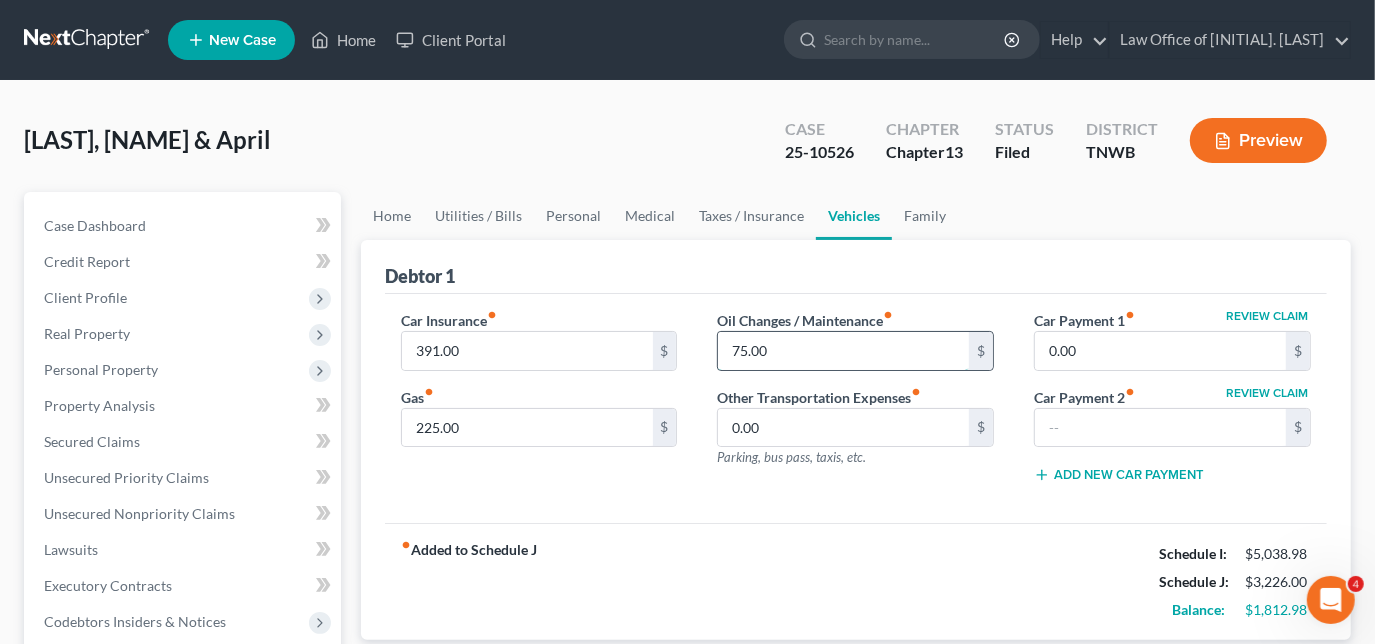 click on "75.00" at bounding box center (843, 351) 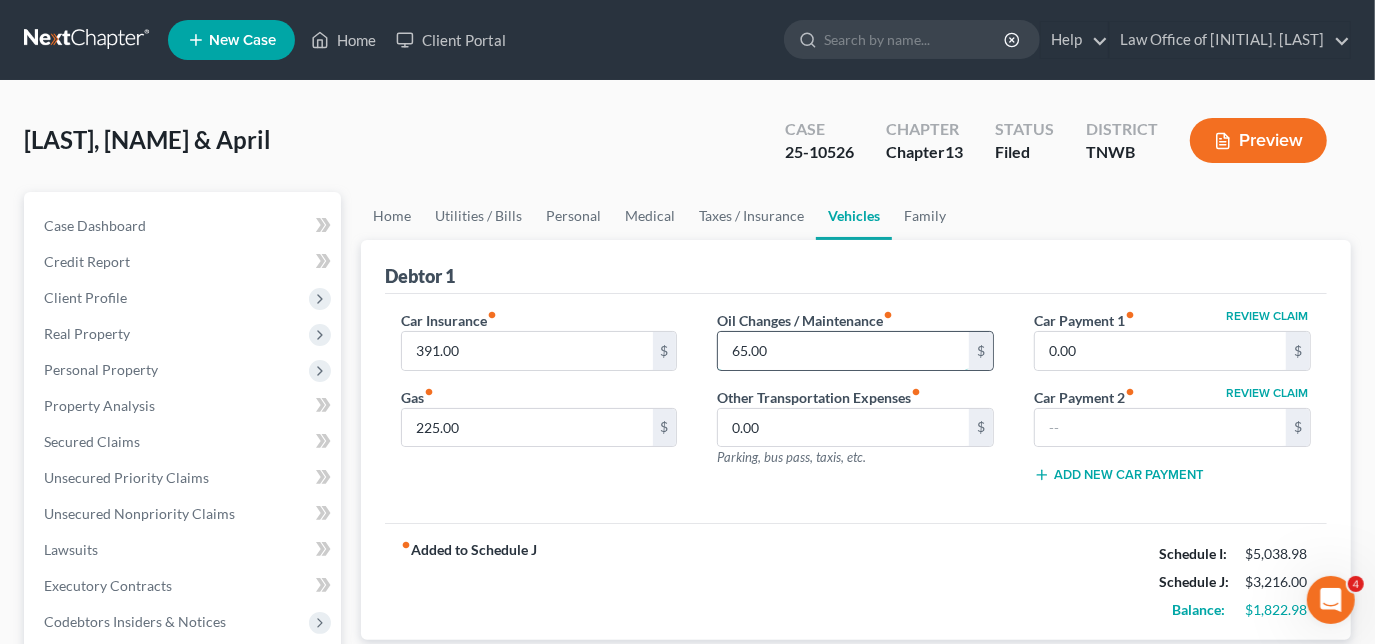 type on "65.00" 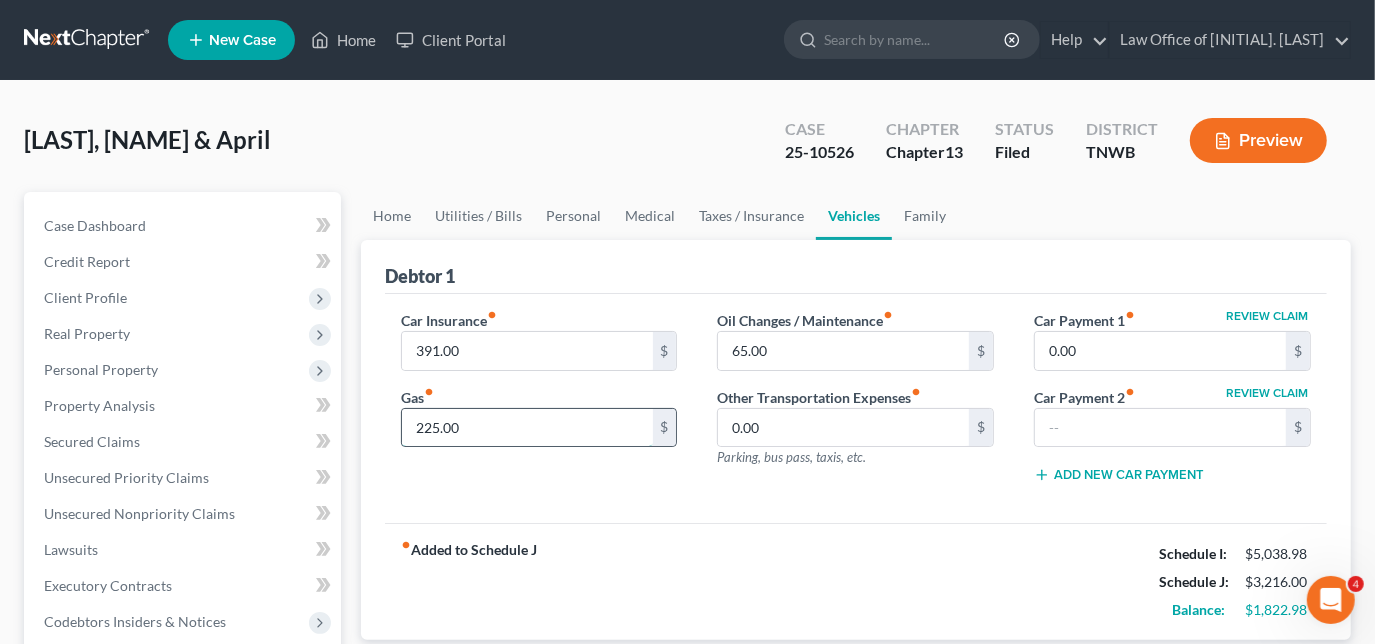 click on "225.00" at bounding box center (527, 428) 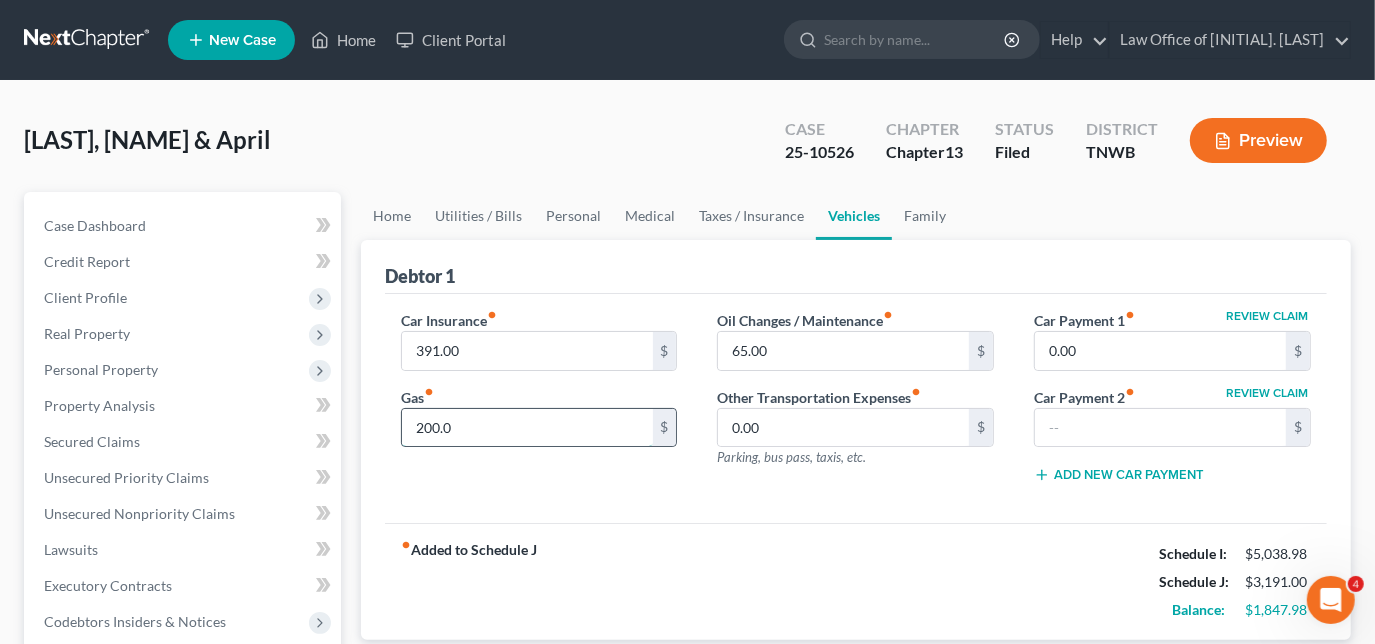 type on "200.00" 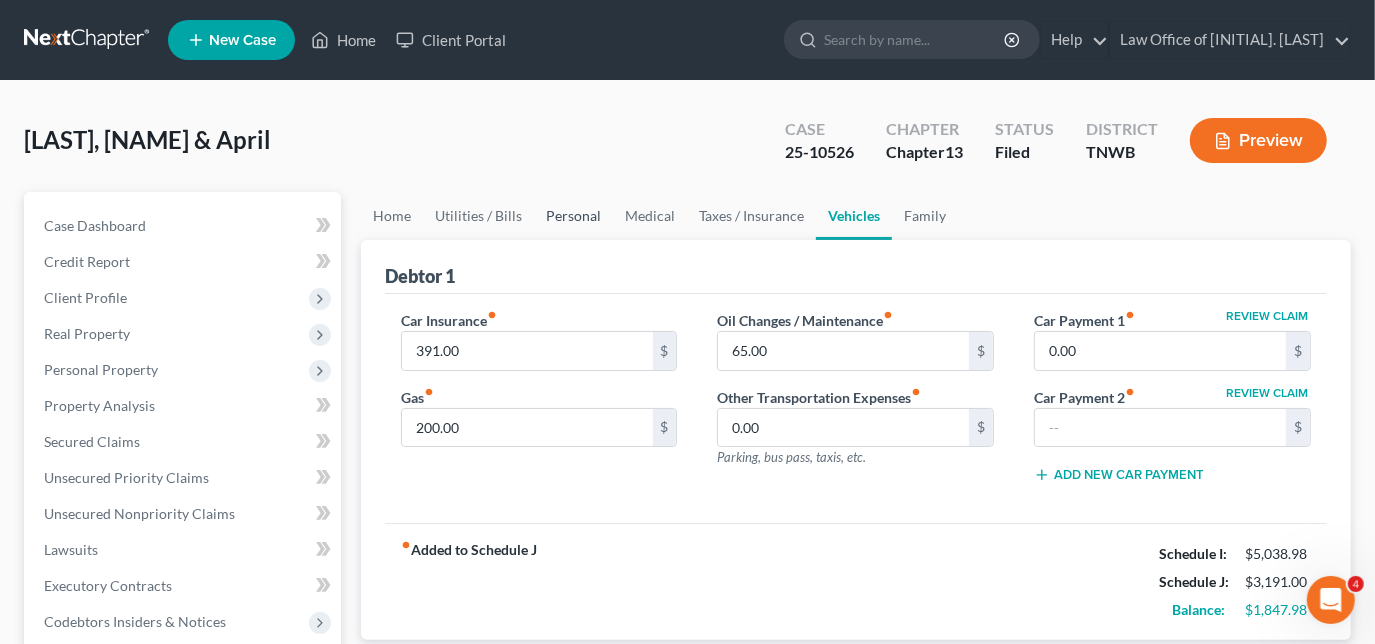 click on "Personal" at bounding box center [573, 216] 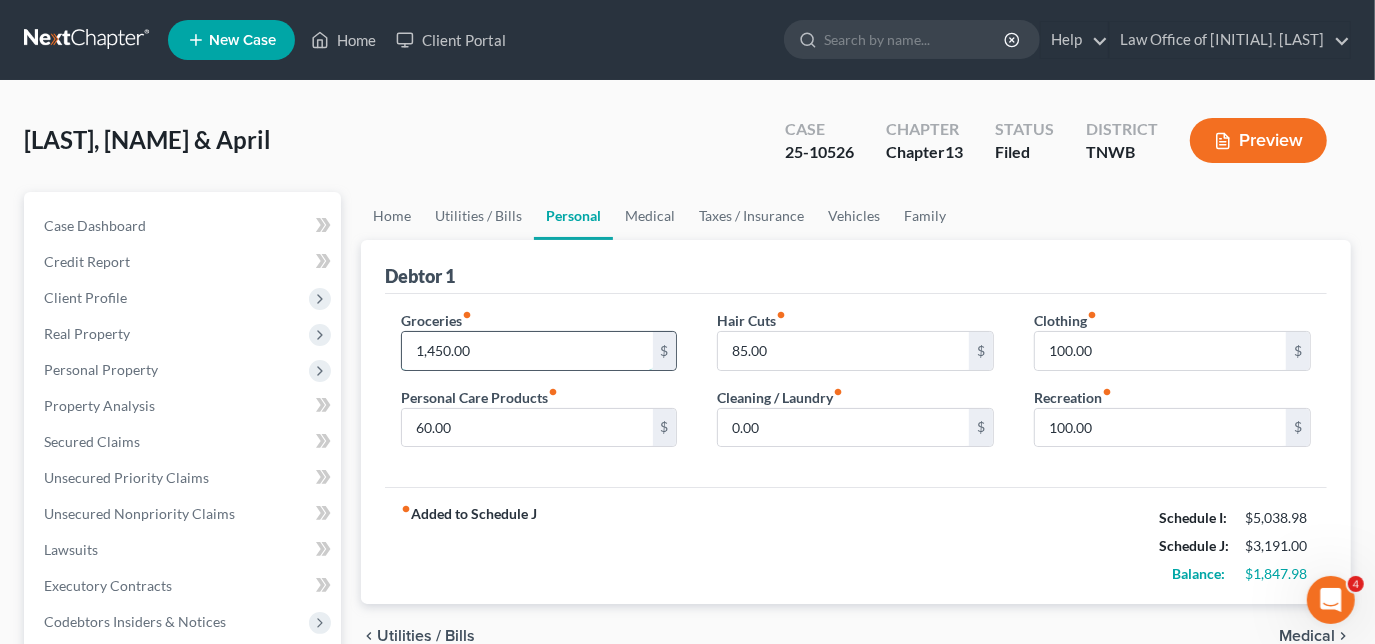 click on "1,450.00" at bounding box center [527, 351] 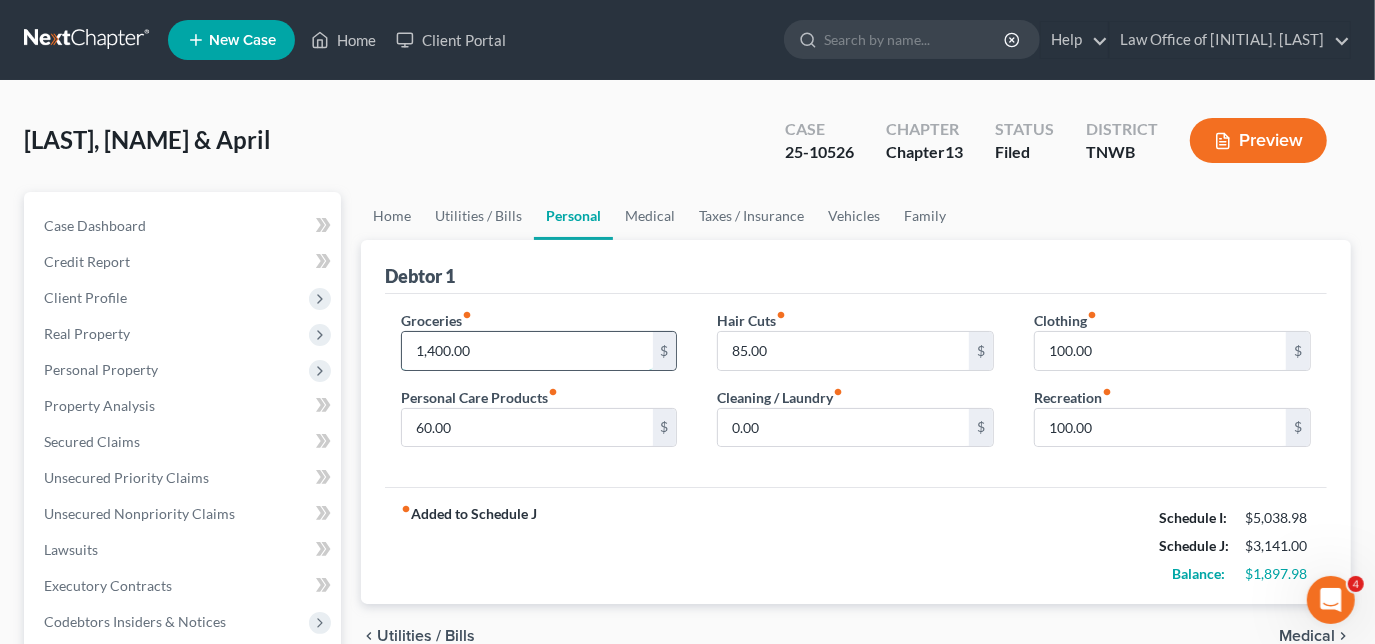 type on "1,400.00" 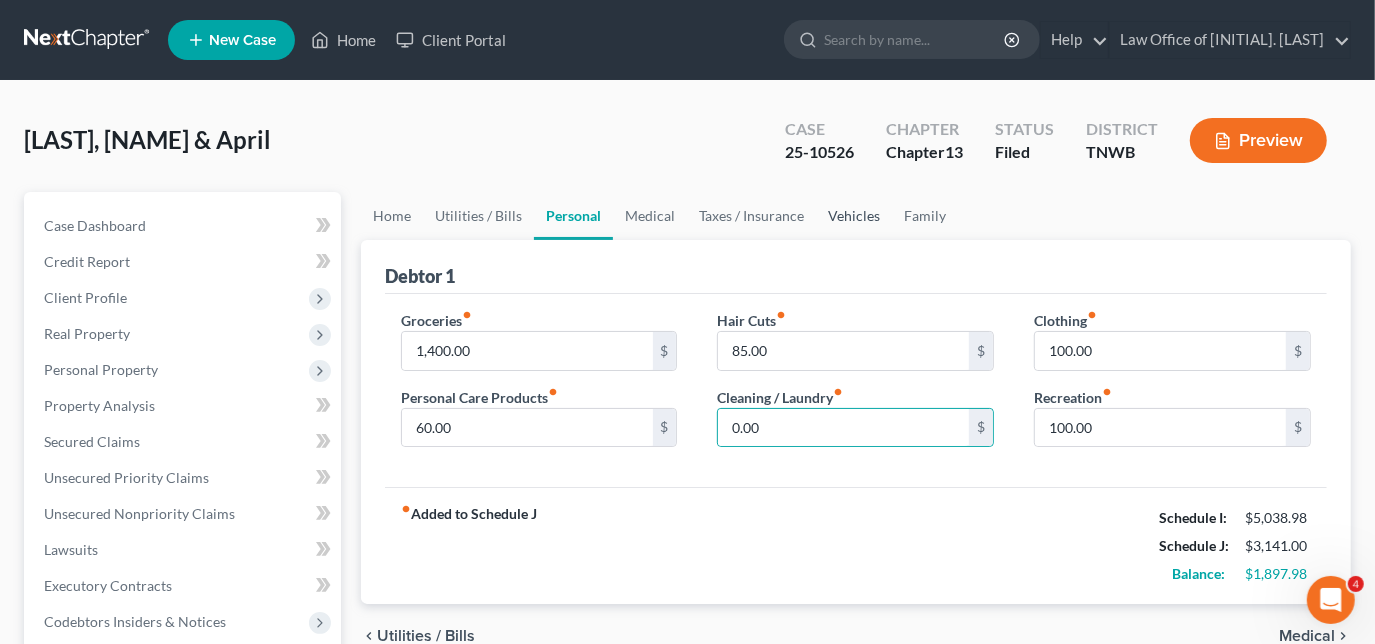 click on "Vehicles" at bounding box center (854, 216) 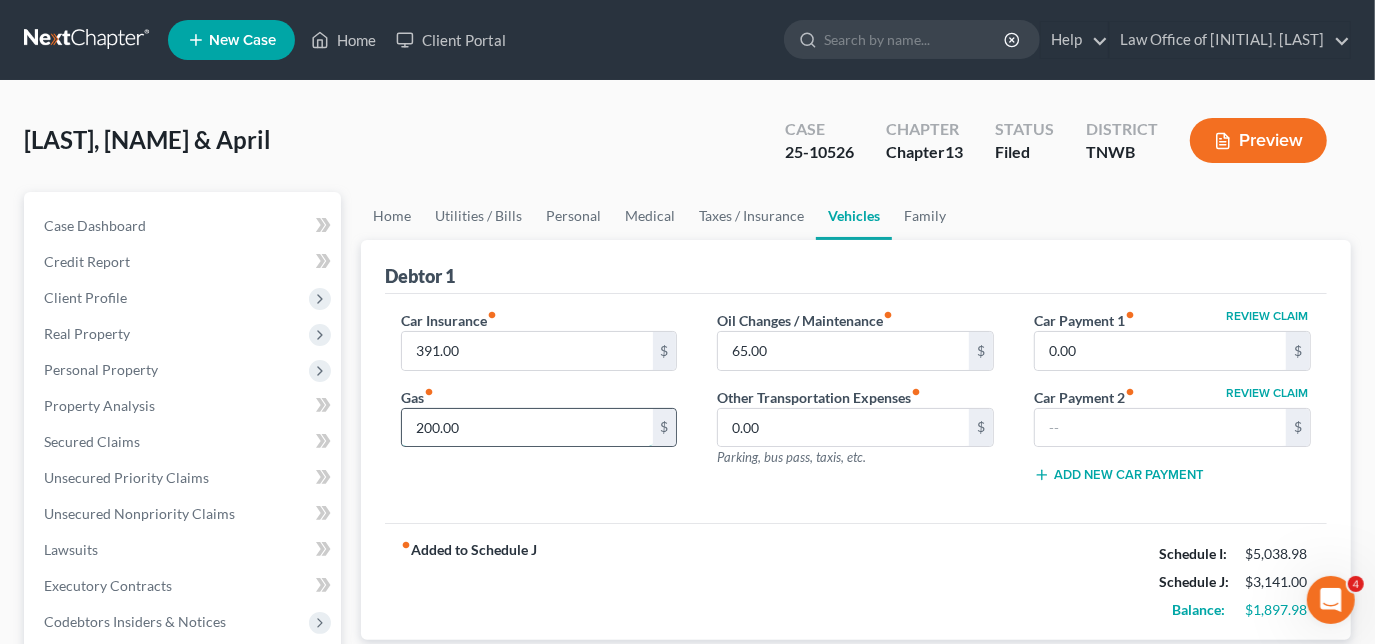 click on "200.00" at bounding box center [527, 428] 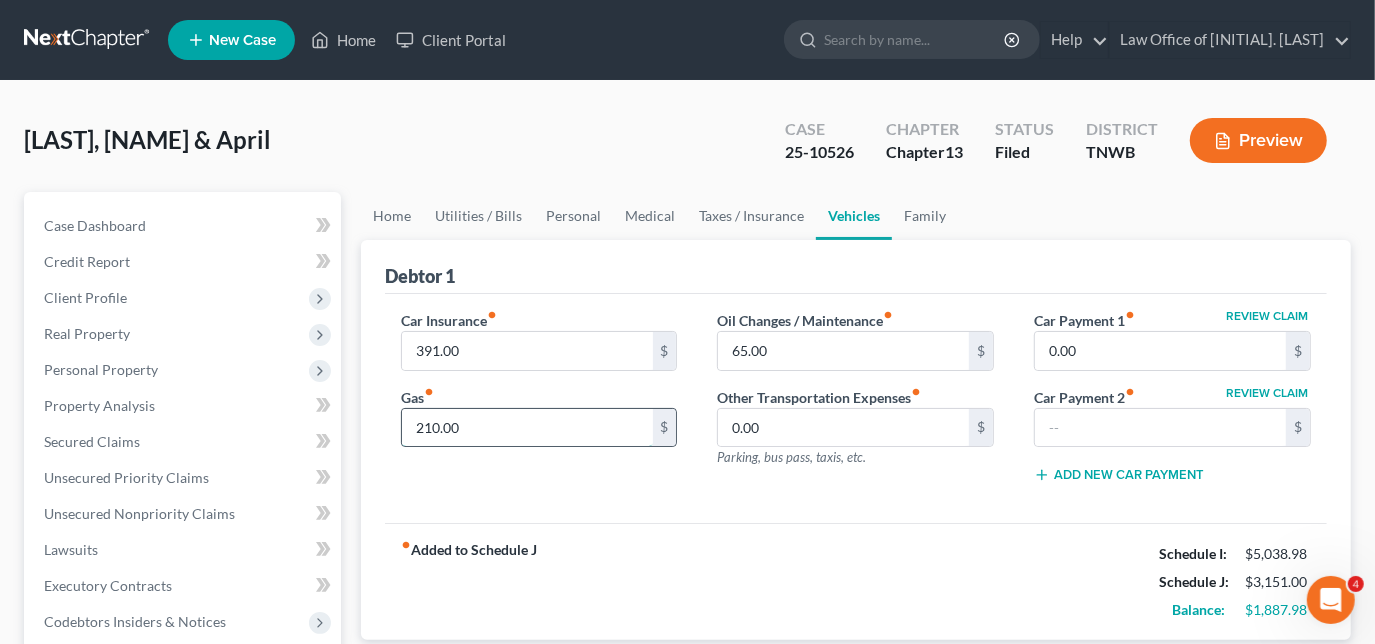 type on "210.00" 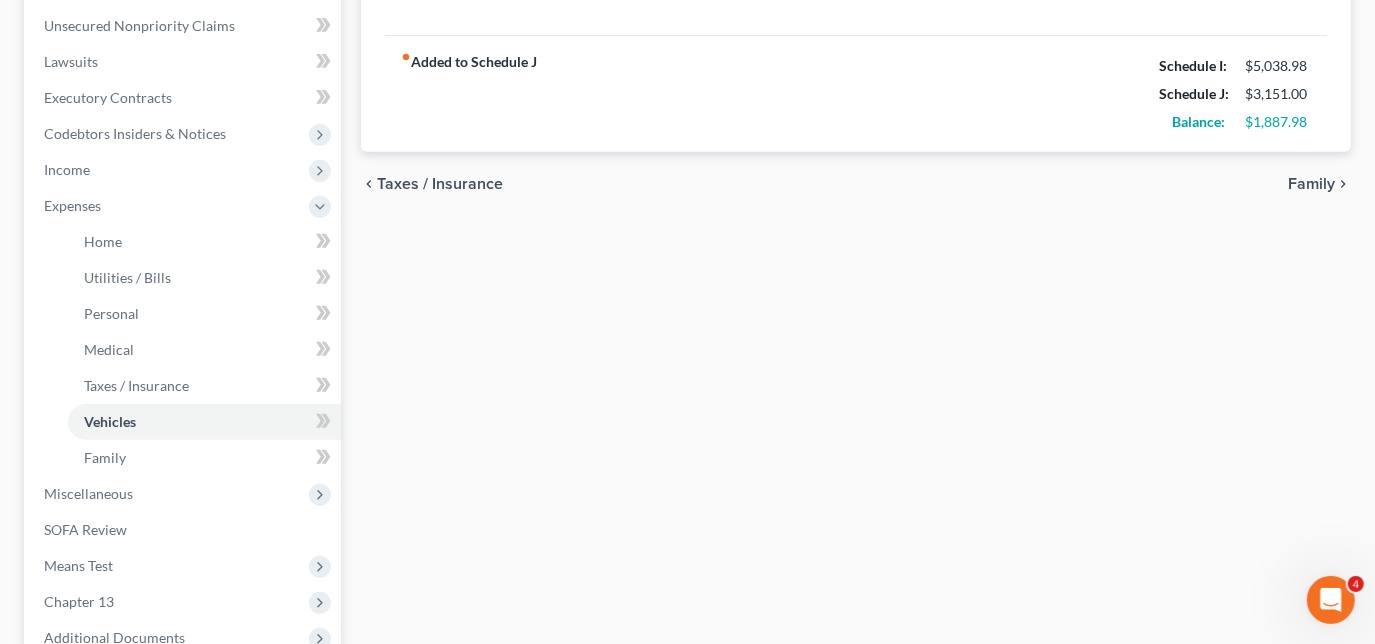 scroll, scrollTop: 488, scrollLeft: 0, axis: vertical 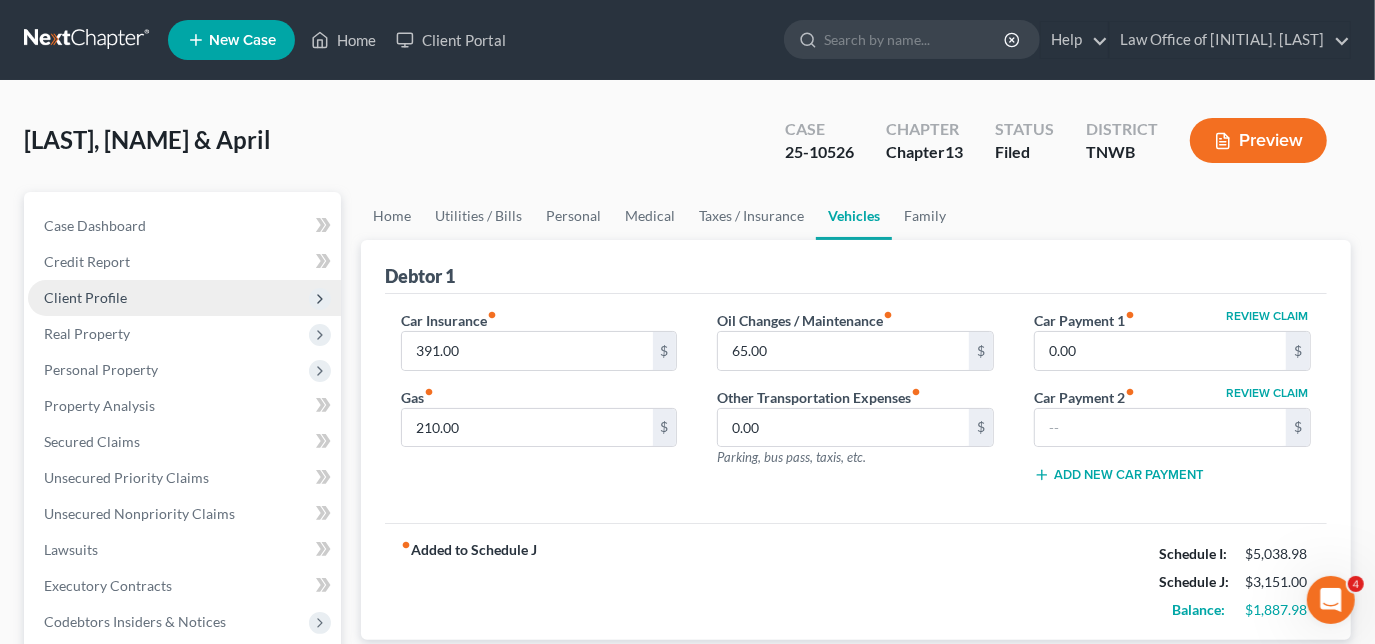 click on "Client Profile" at bounding box center (85, 297) 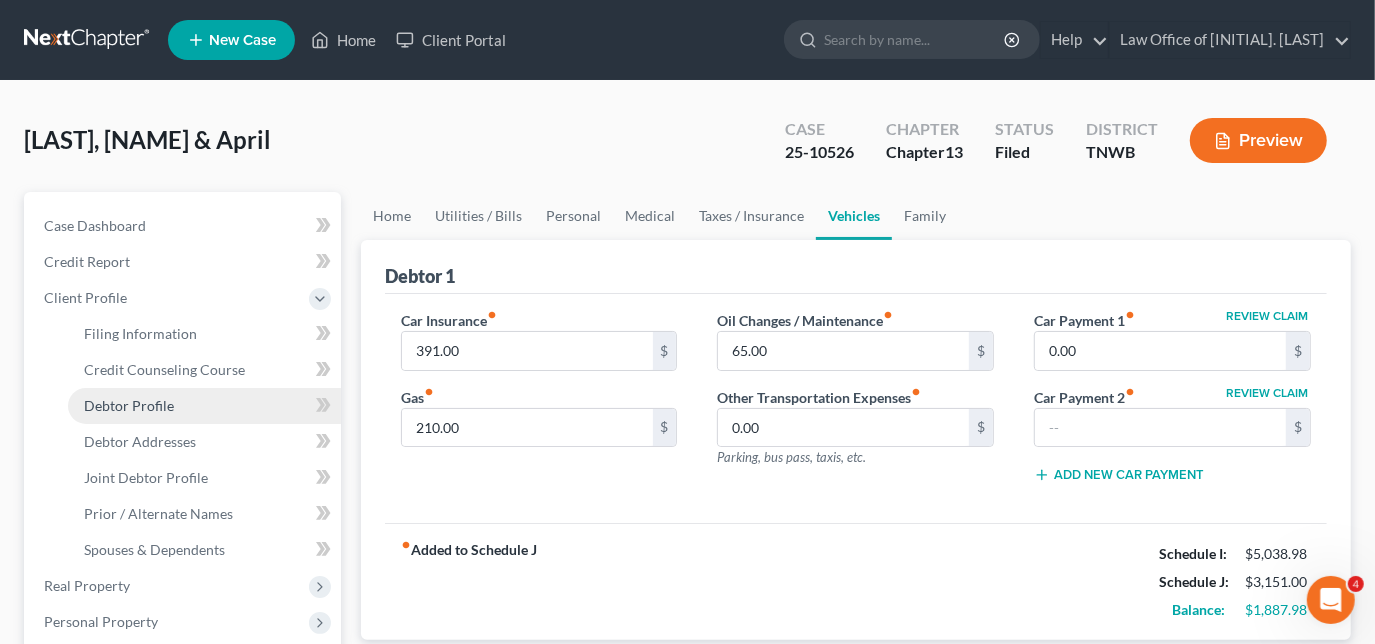 click on "Debtor Profile" at bounding box center [129, 405] 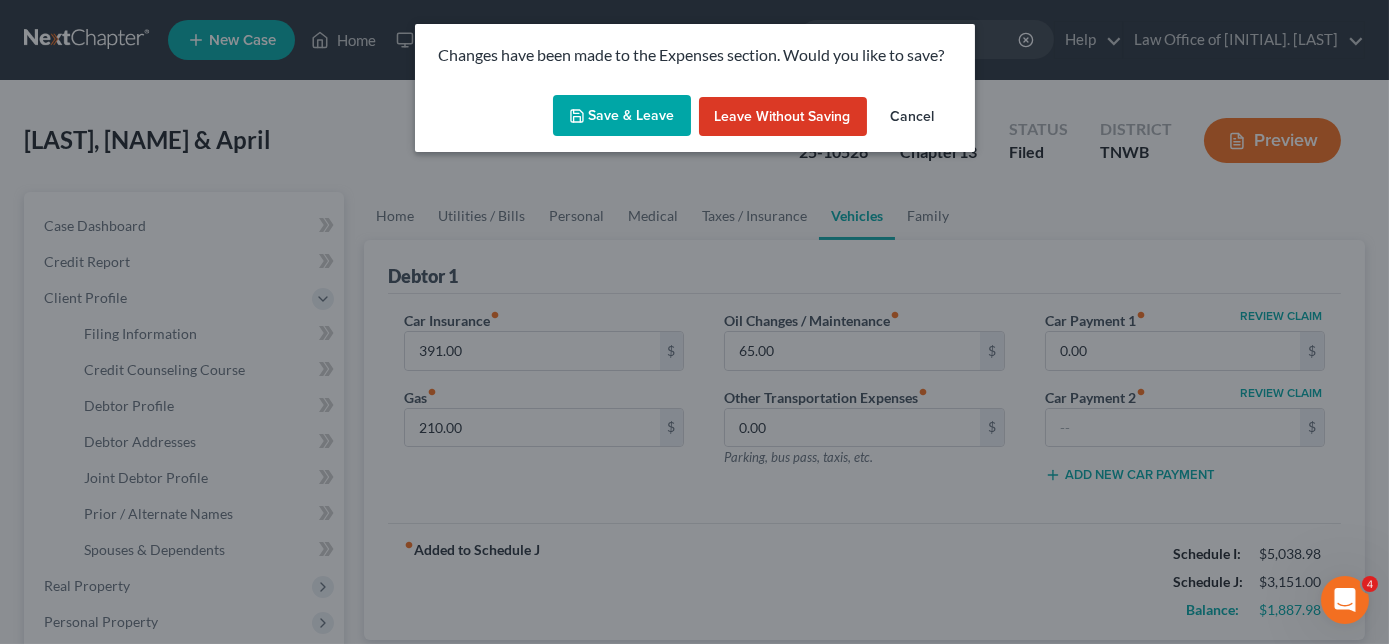 click on "Save & Leave" at bounding box center [622, 116] 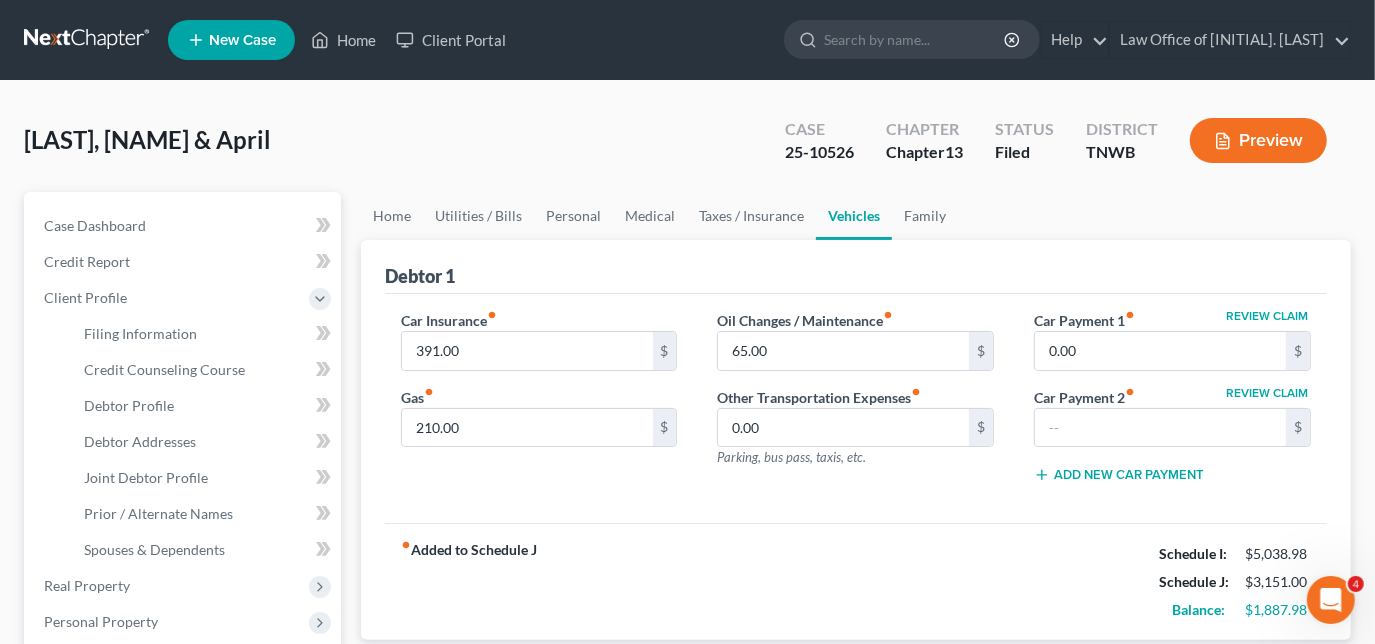 select on "1" 